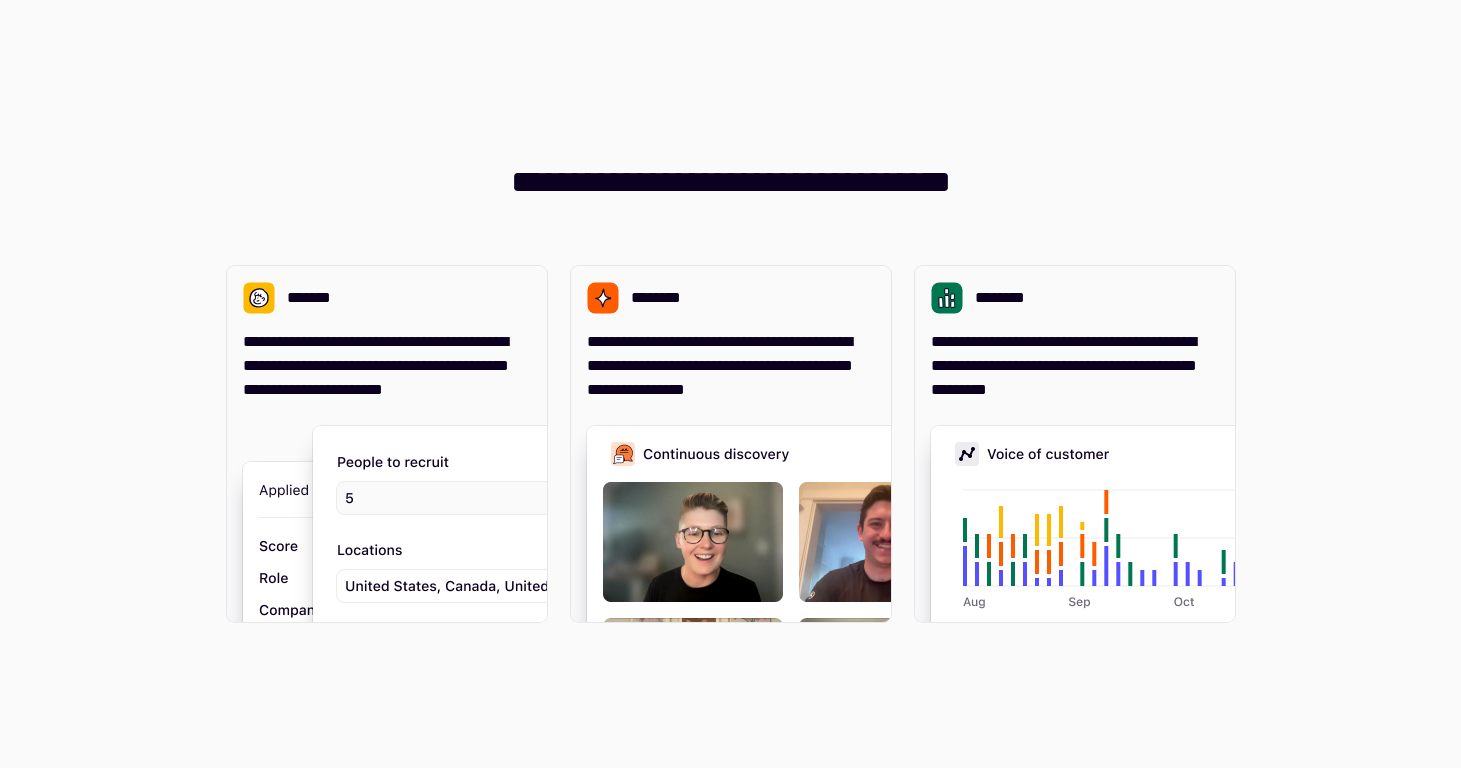 scroll, scrollTop: 0, scrollLeft: 0, axis: both 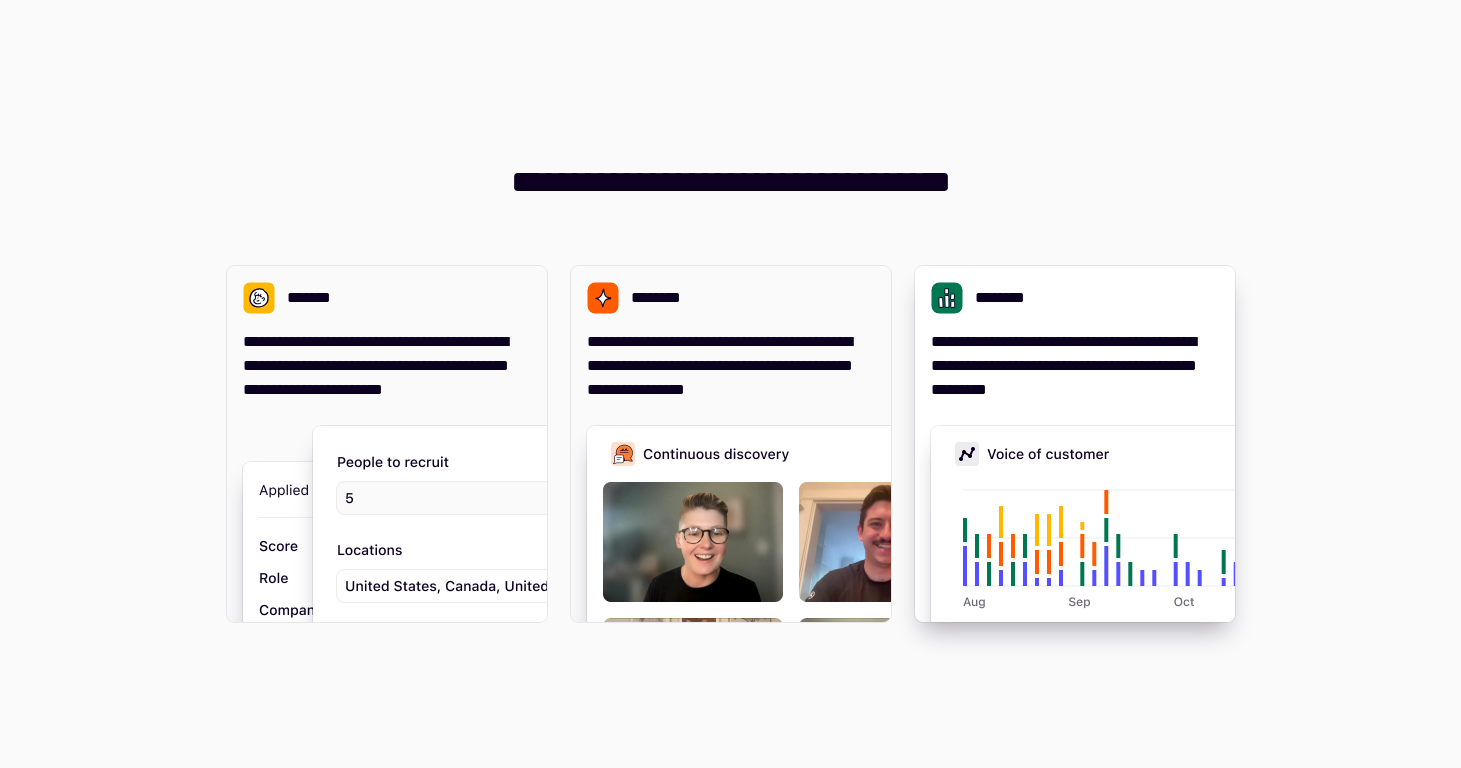 click on "**********" at bounding box center [1075, 366] 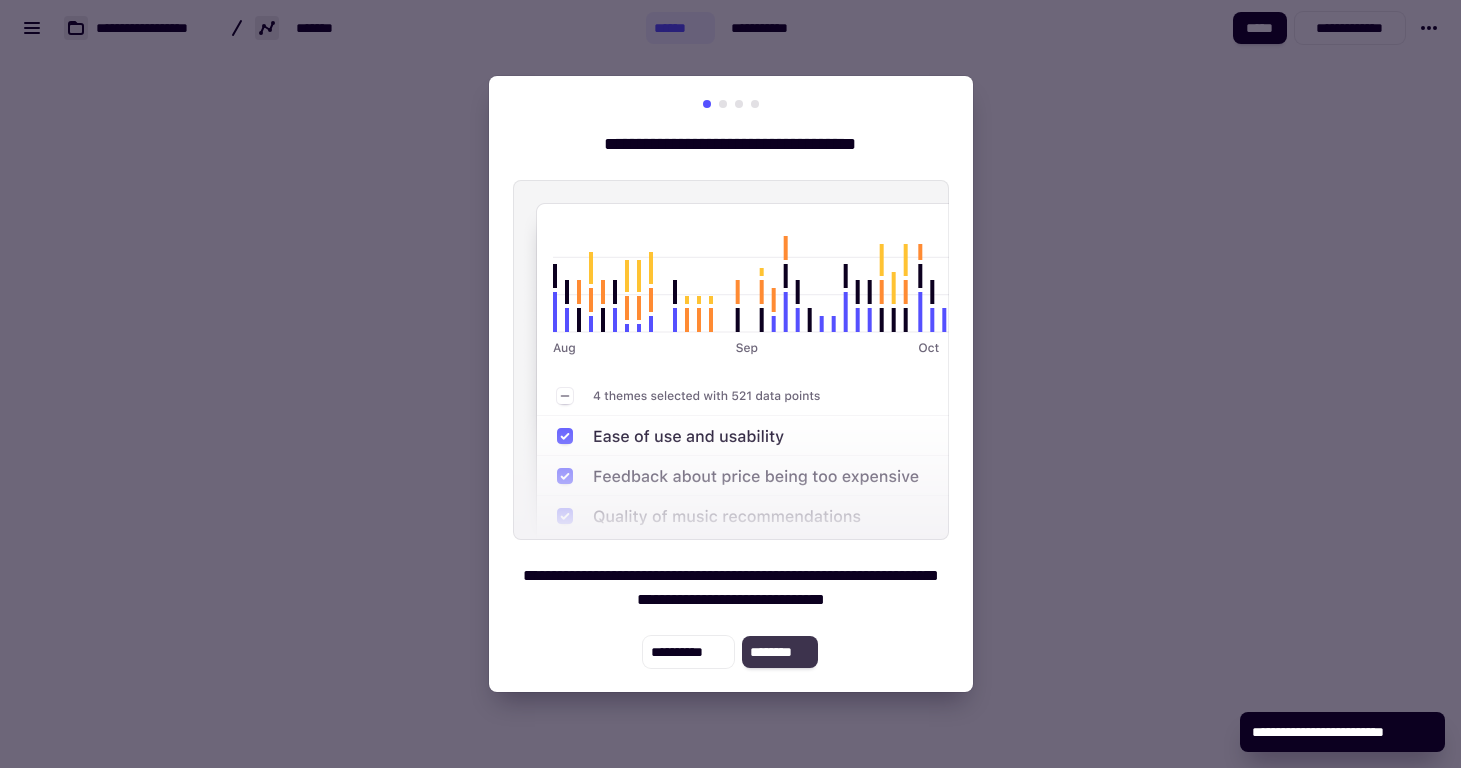 click on "********" 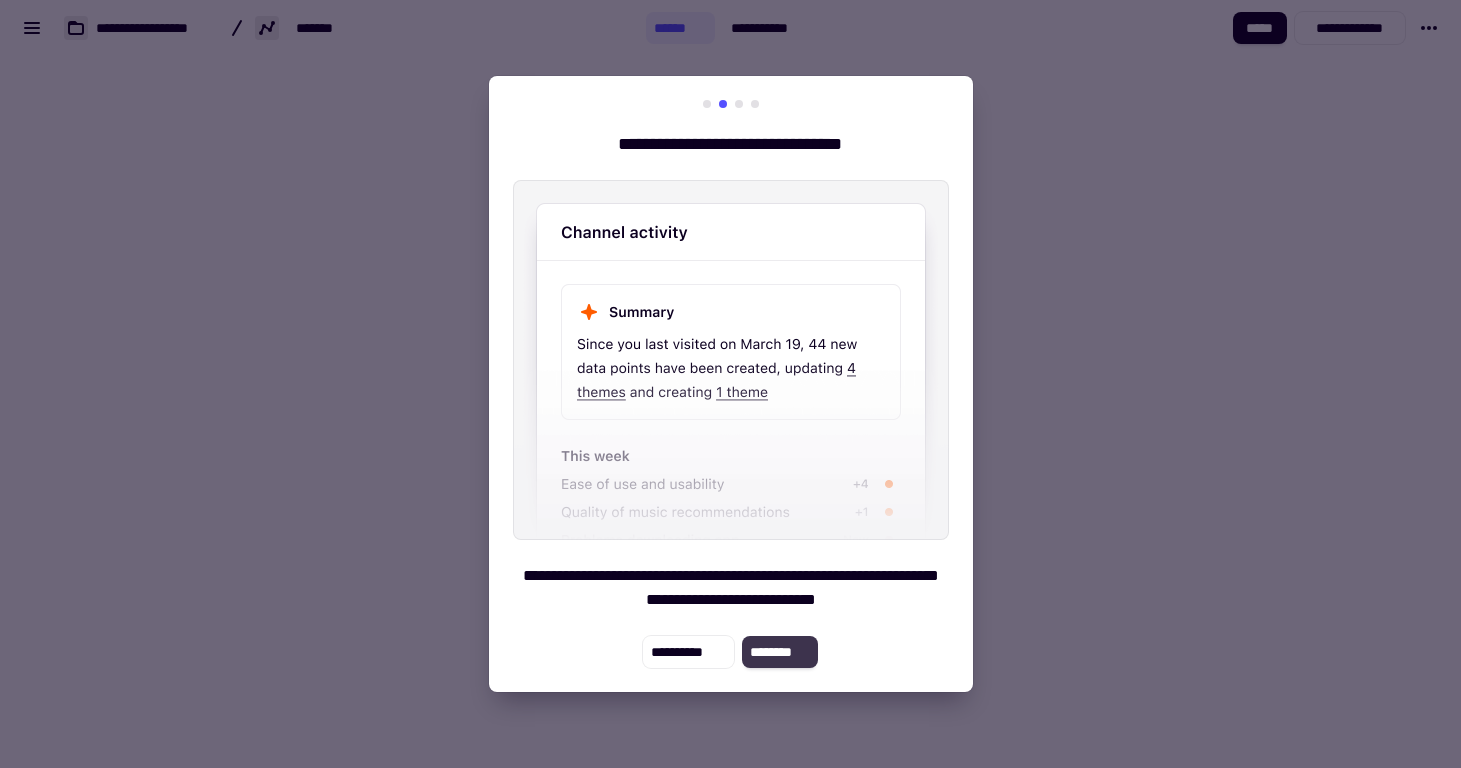 click on "********" 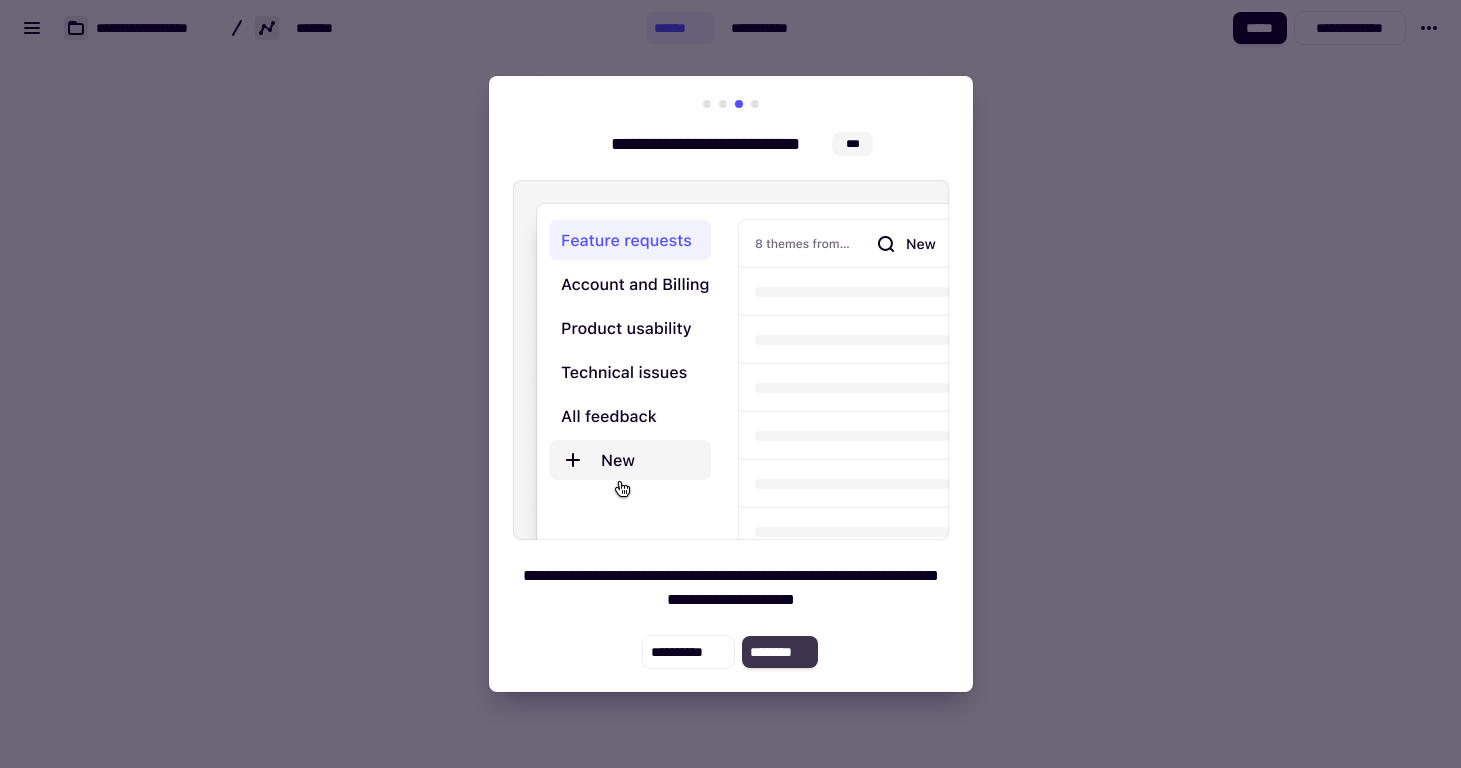 click on "********" 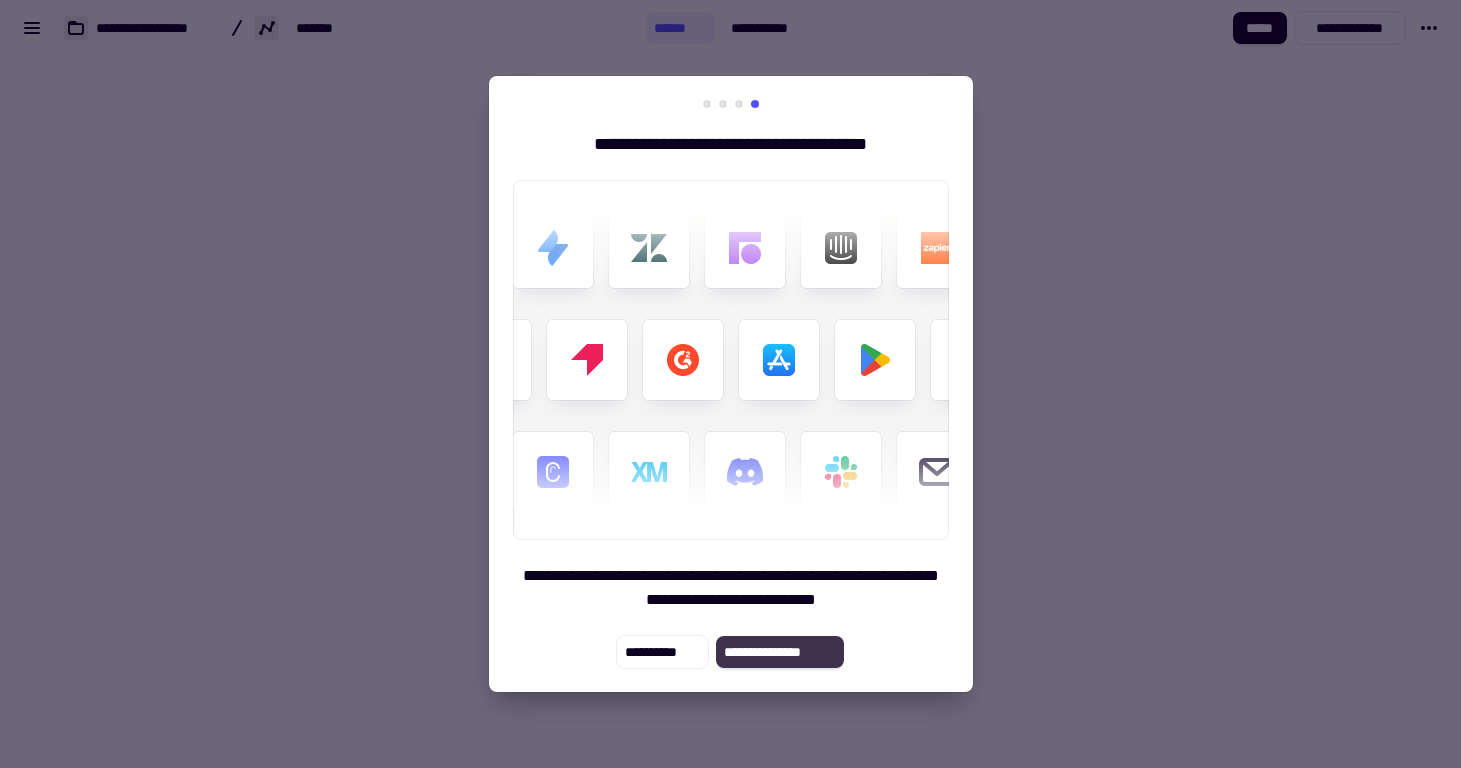 click on "**********" 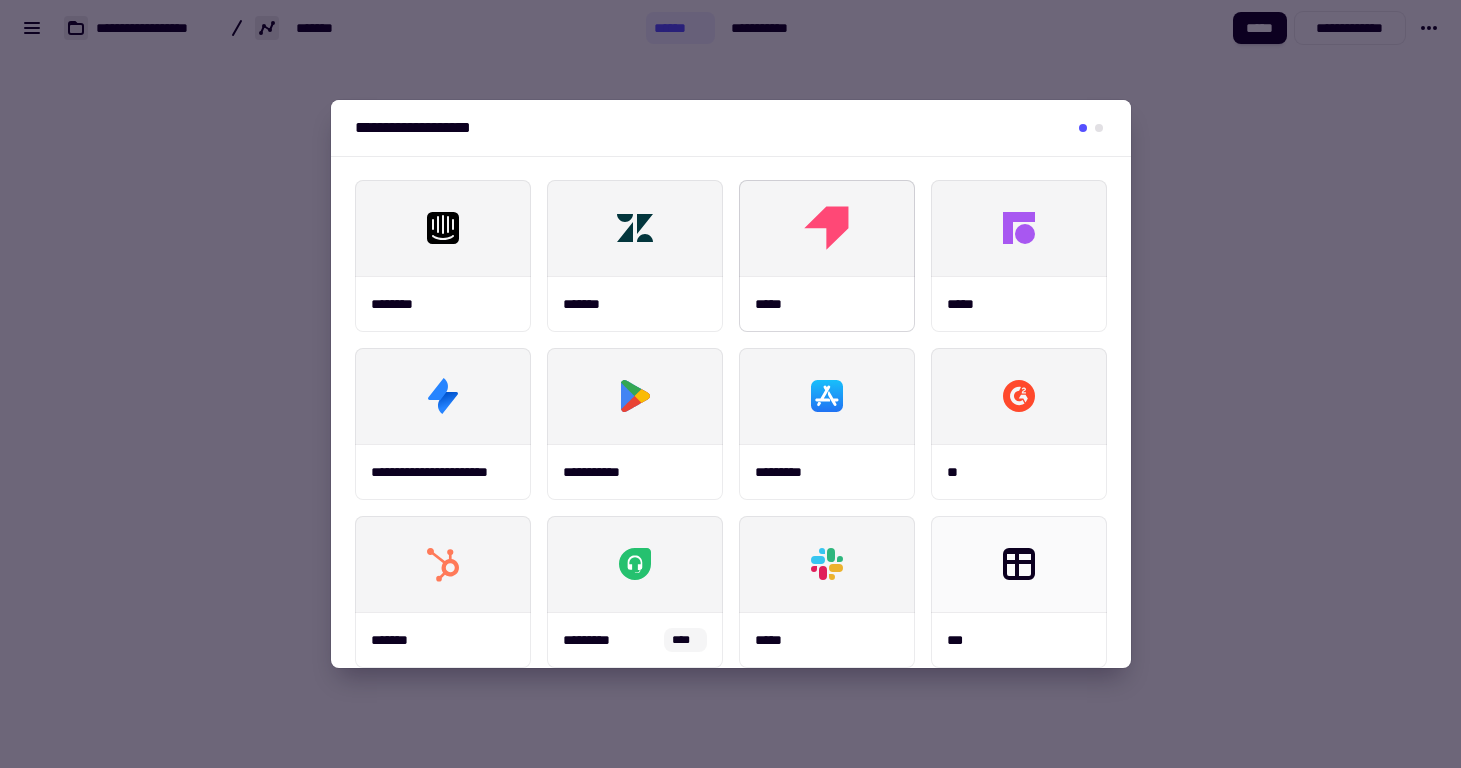 scroll, scrollTop: 0, scrollLeft: 0, axis: both 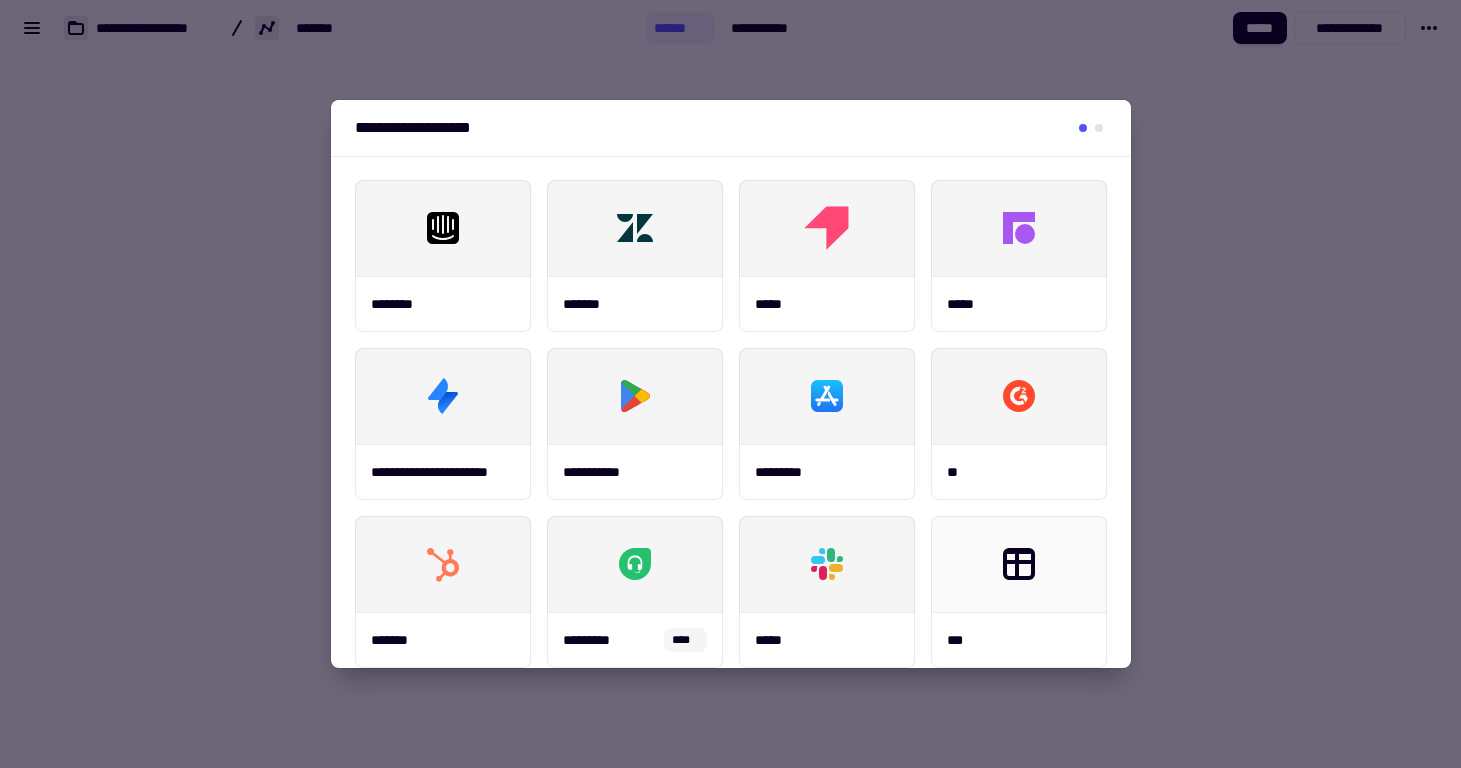click on "**********" at bounding box center (731, 128) 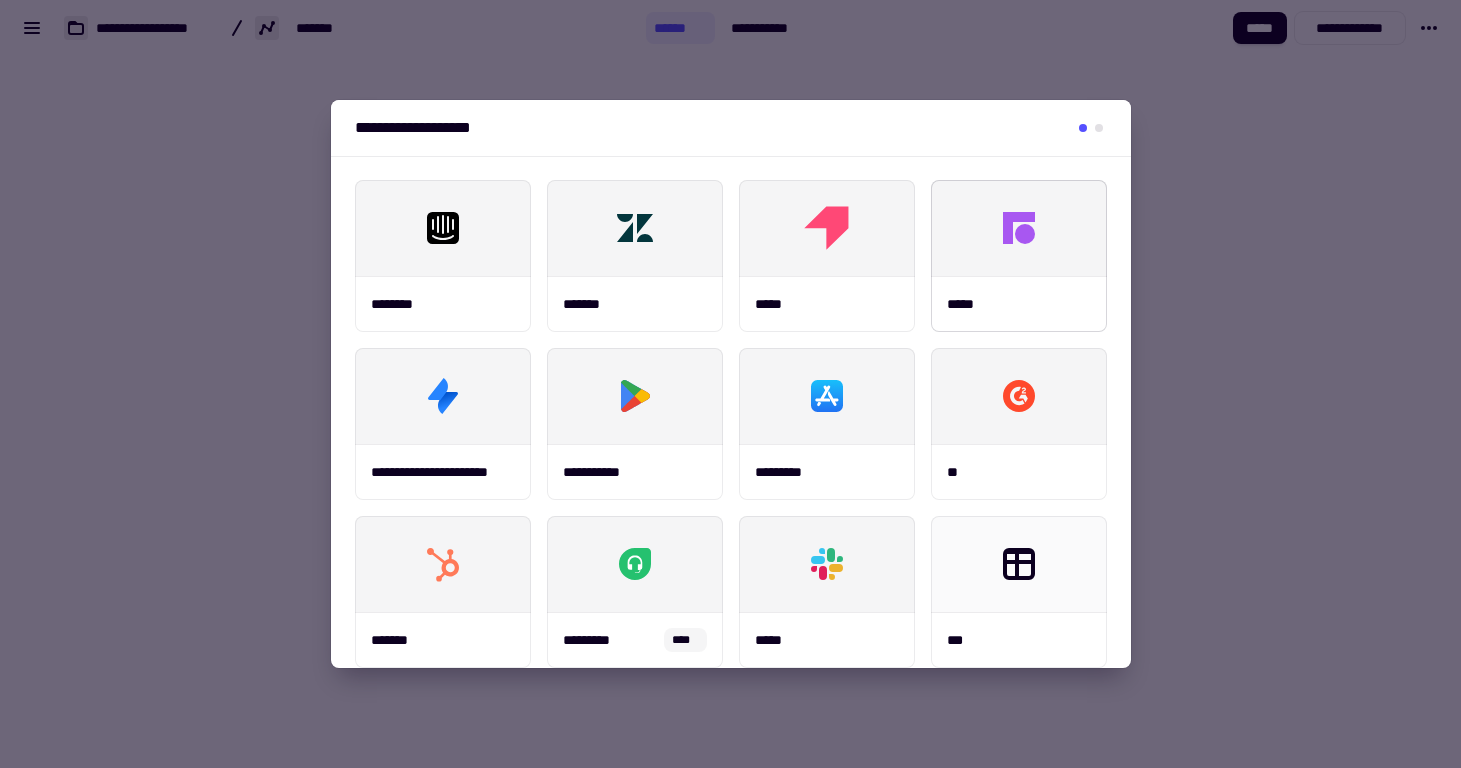 scroll, scrollTop: 0, scrollLeft: 0, axis: both 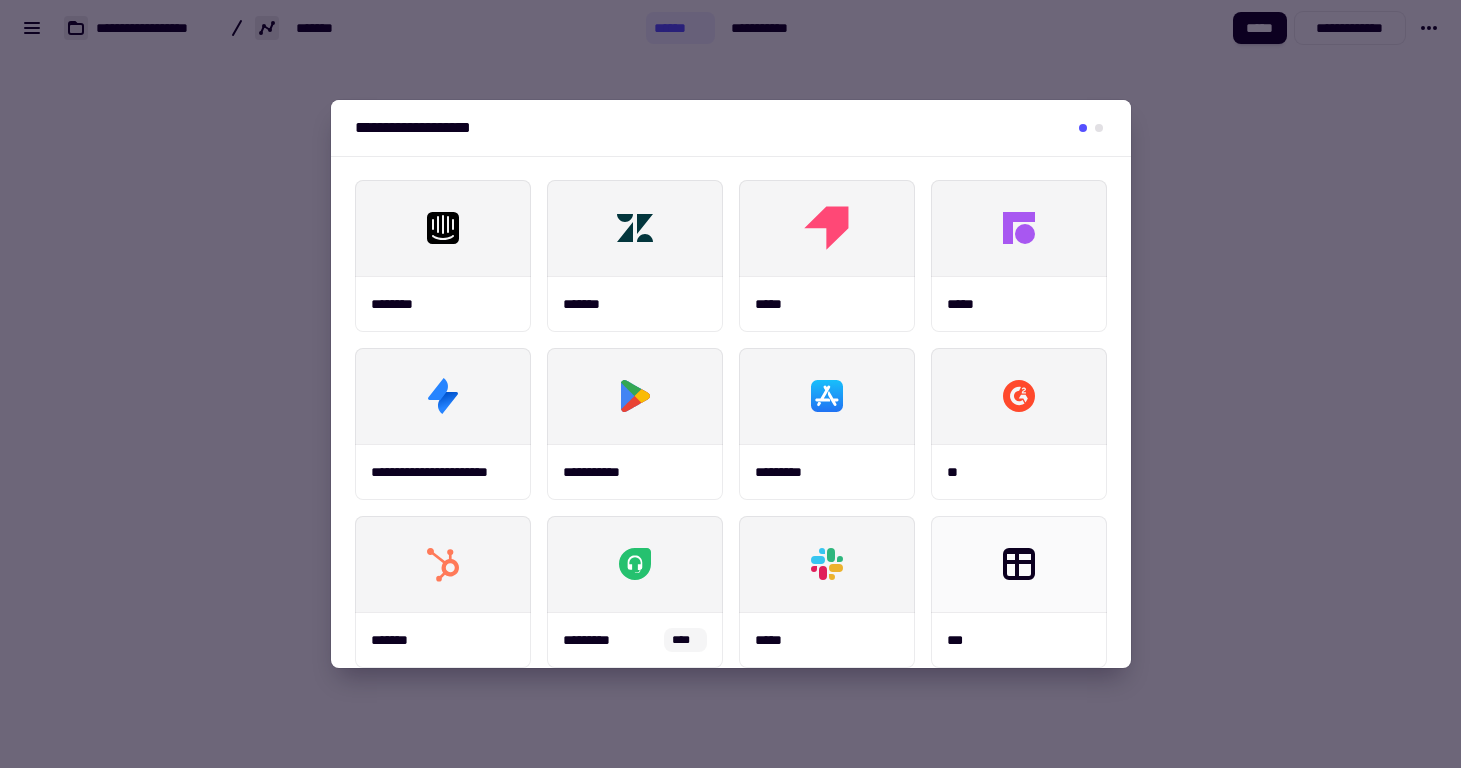 click at bounding box center [730, 384] 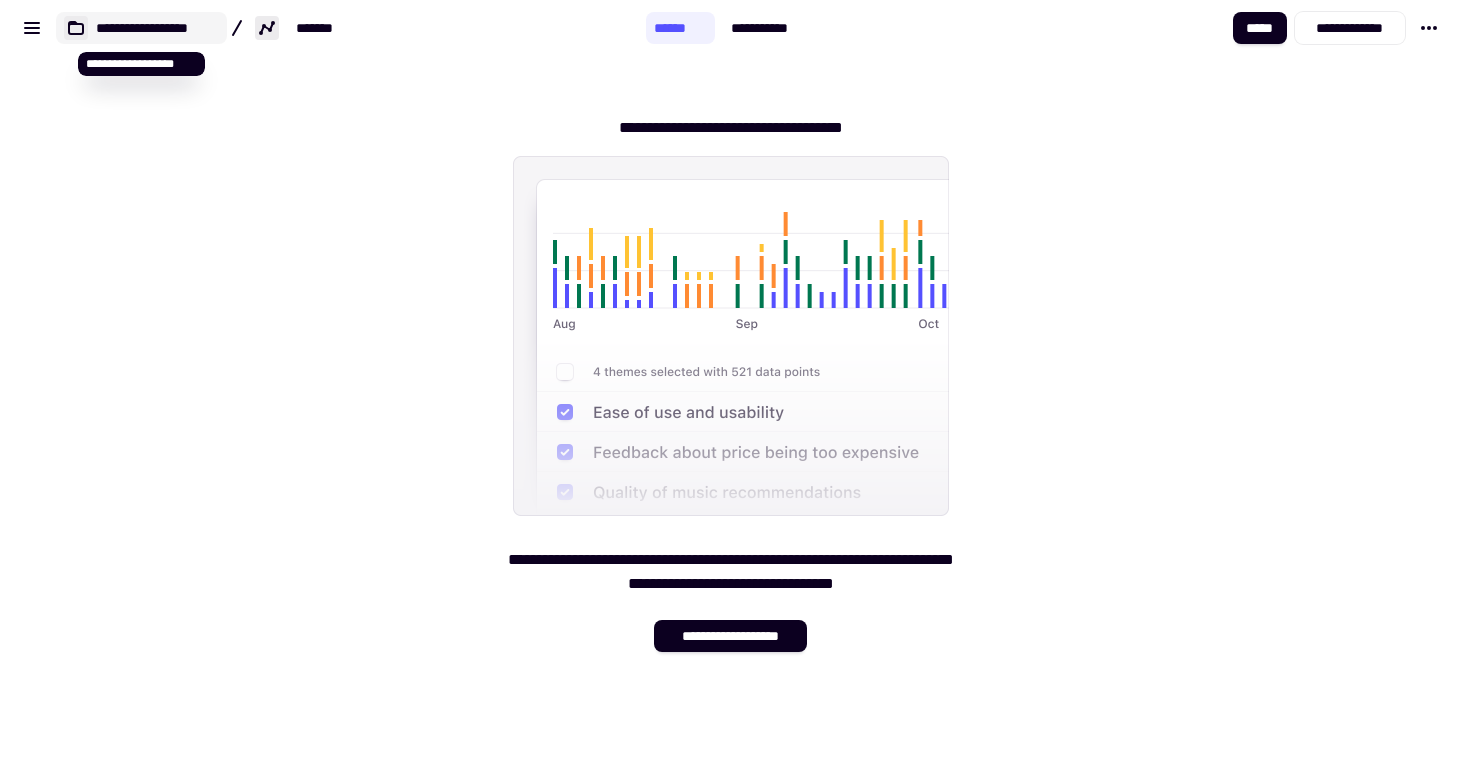 click on "**********" 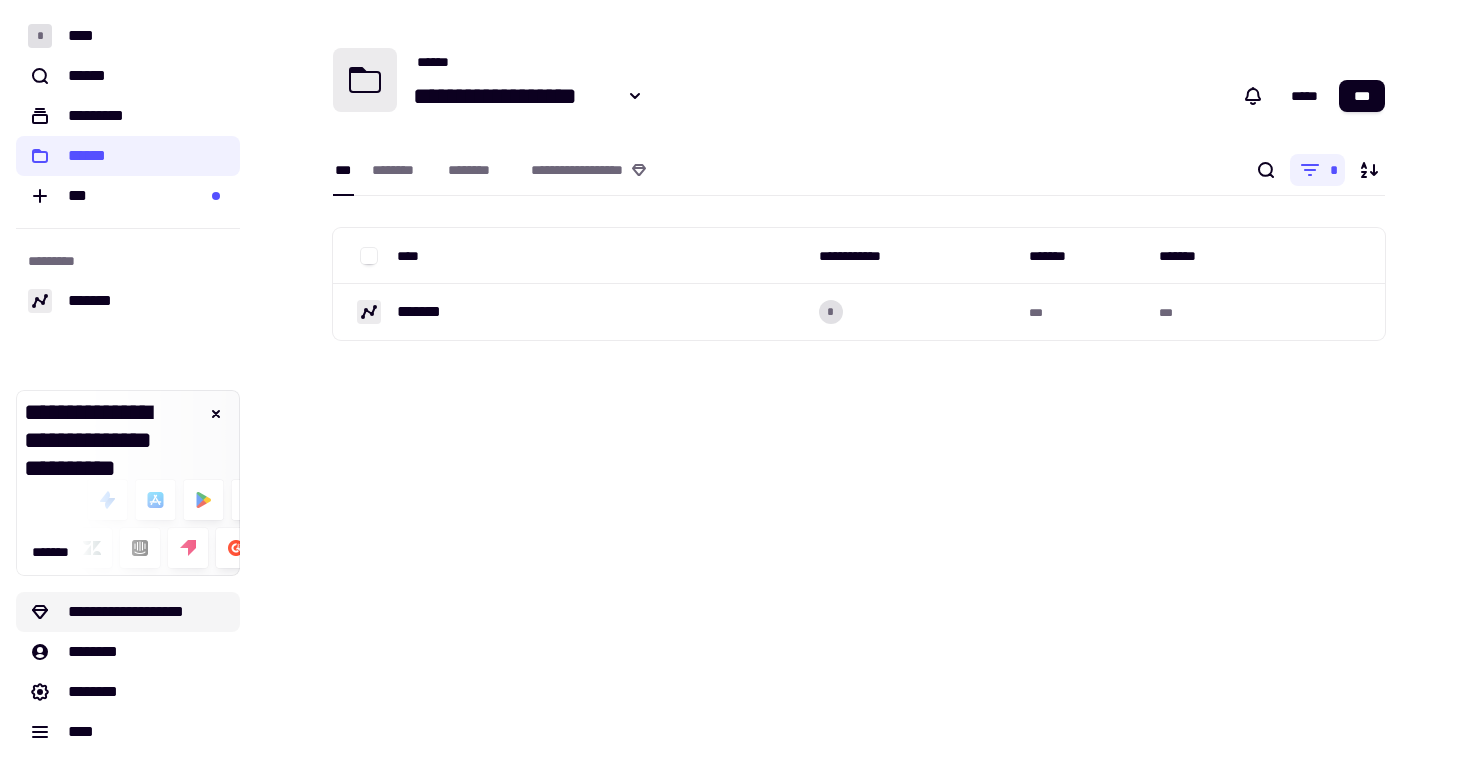 click on "**********" 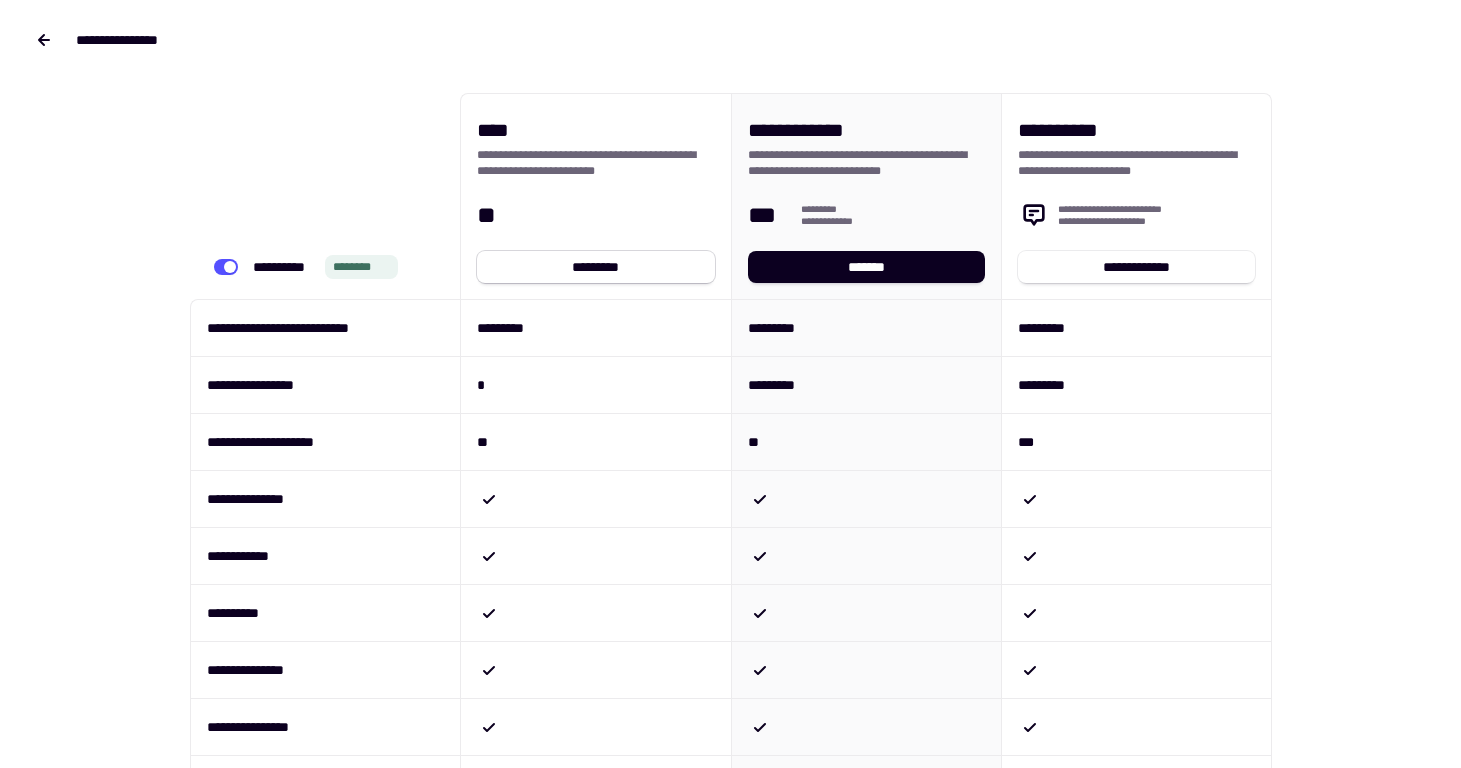scroll, scrollTop: 0, scrollLeft: 0, axis: both 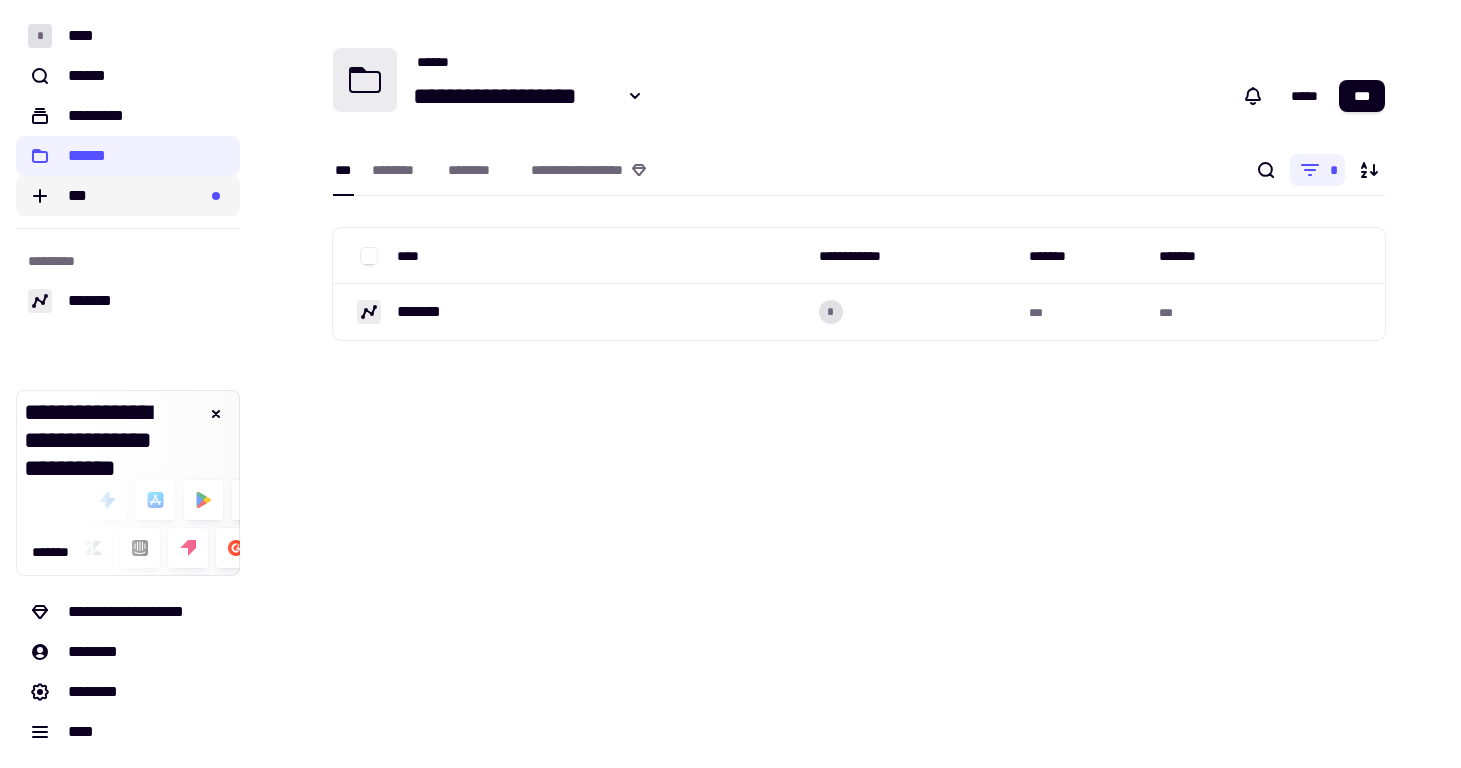 click on "***" 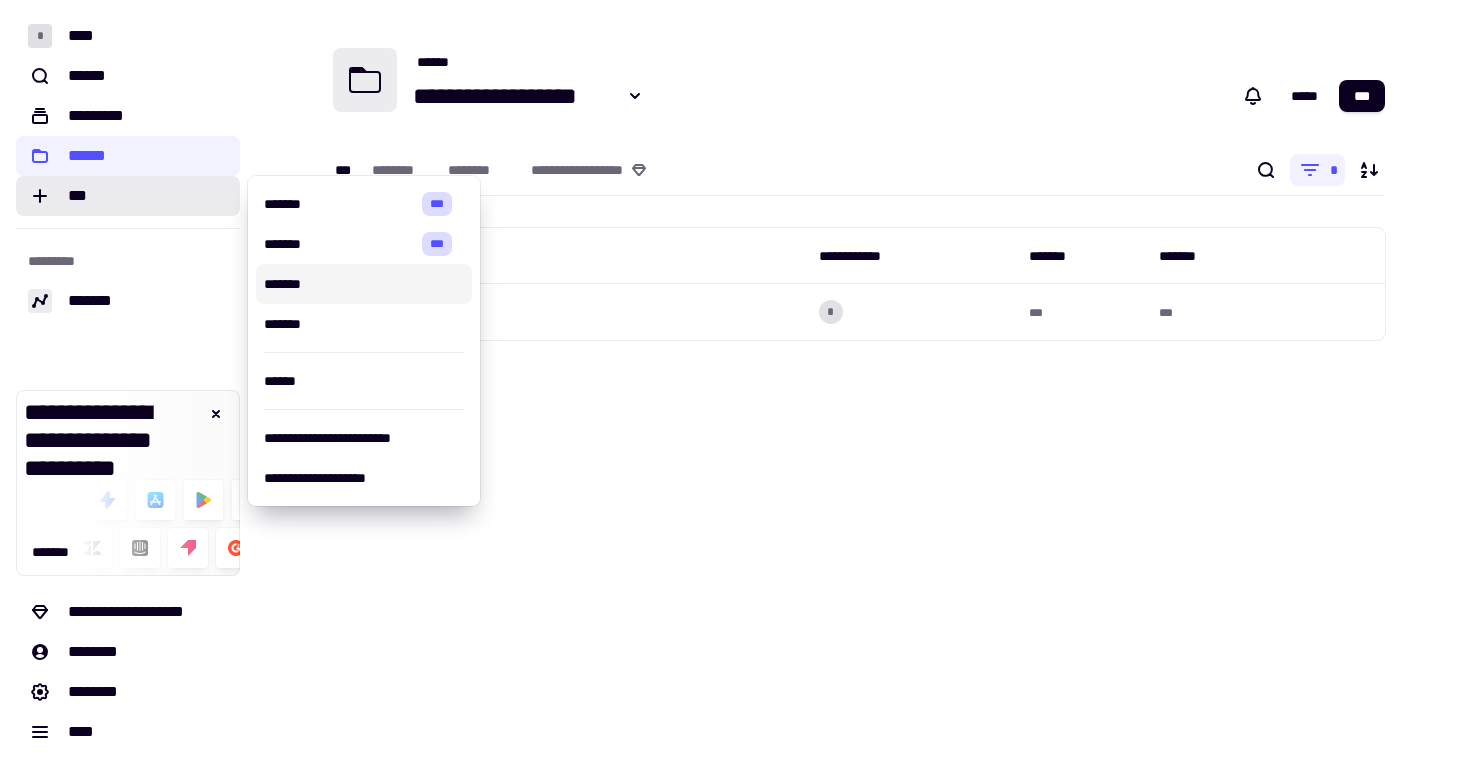 click on "*******" at bounding box center [364, 284] 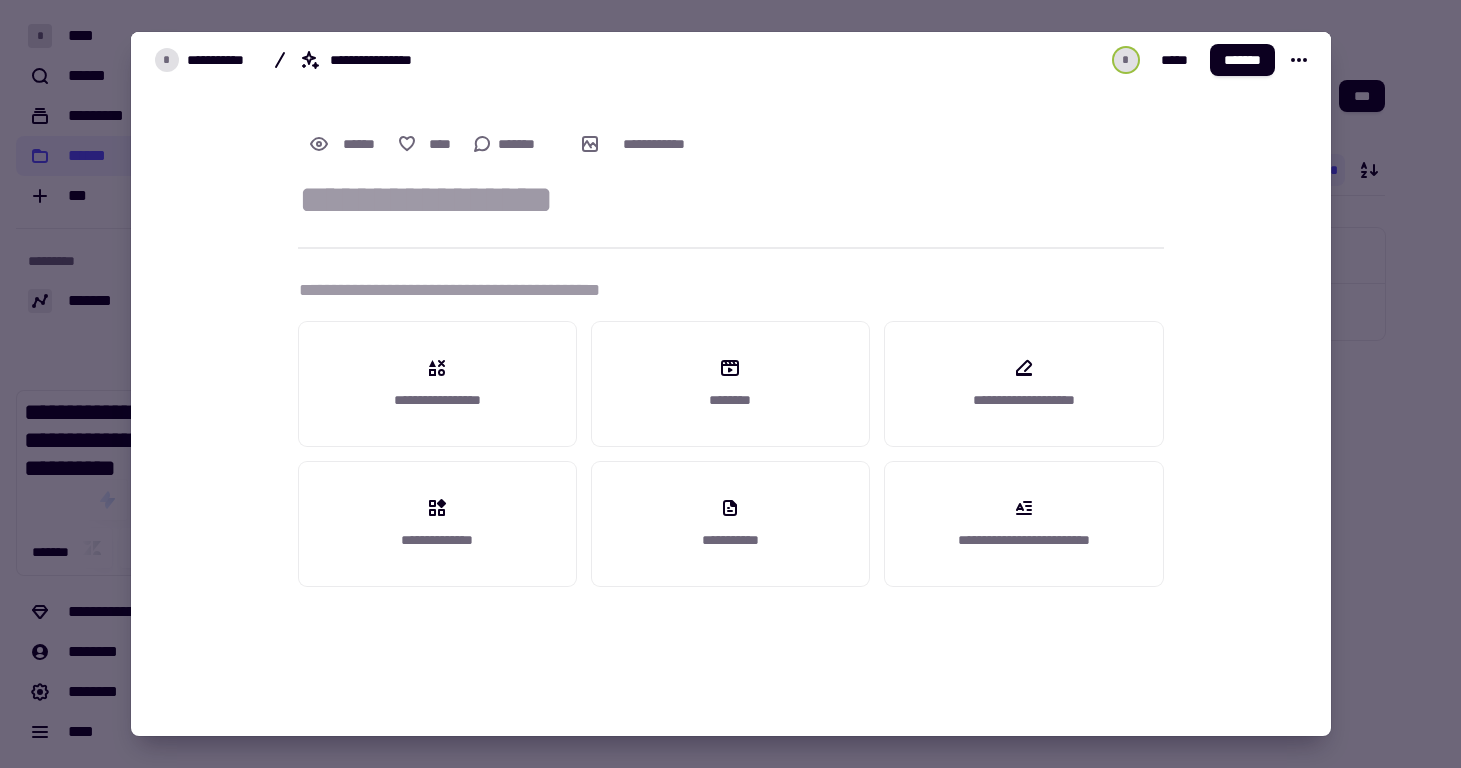 click at bounding box center (730, 384) 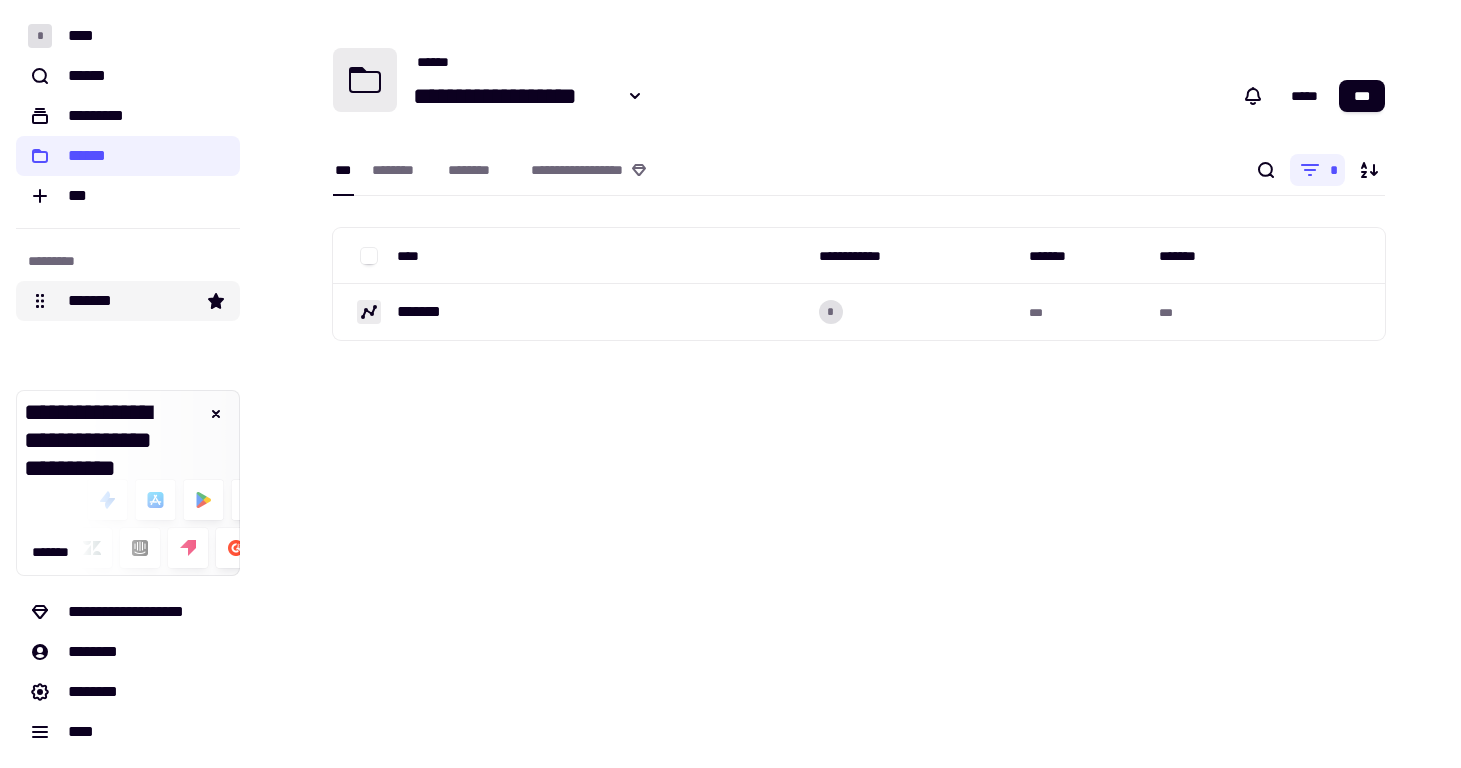 click on "*******" 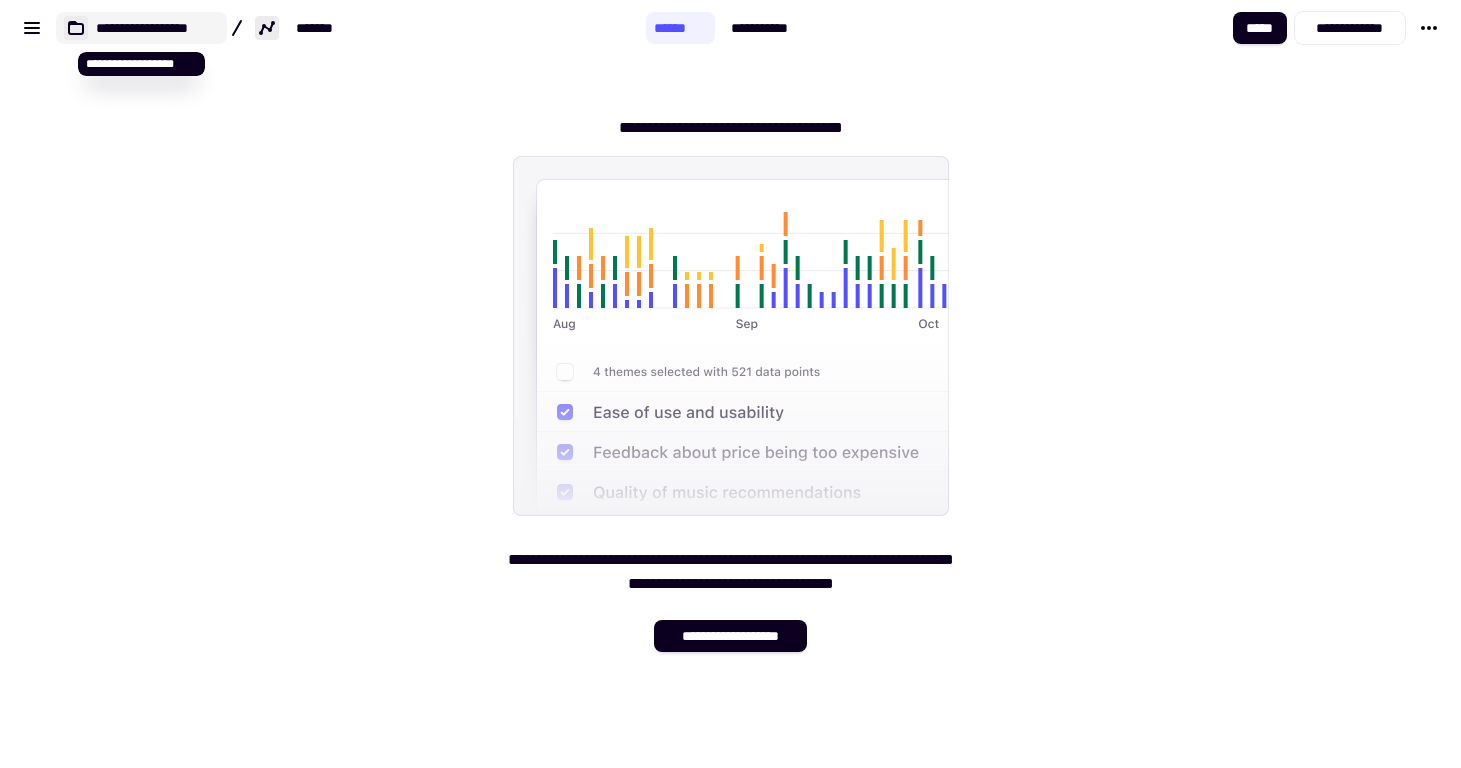 click on "**********" 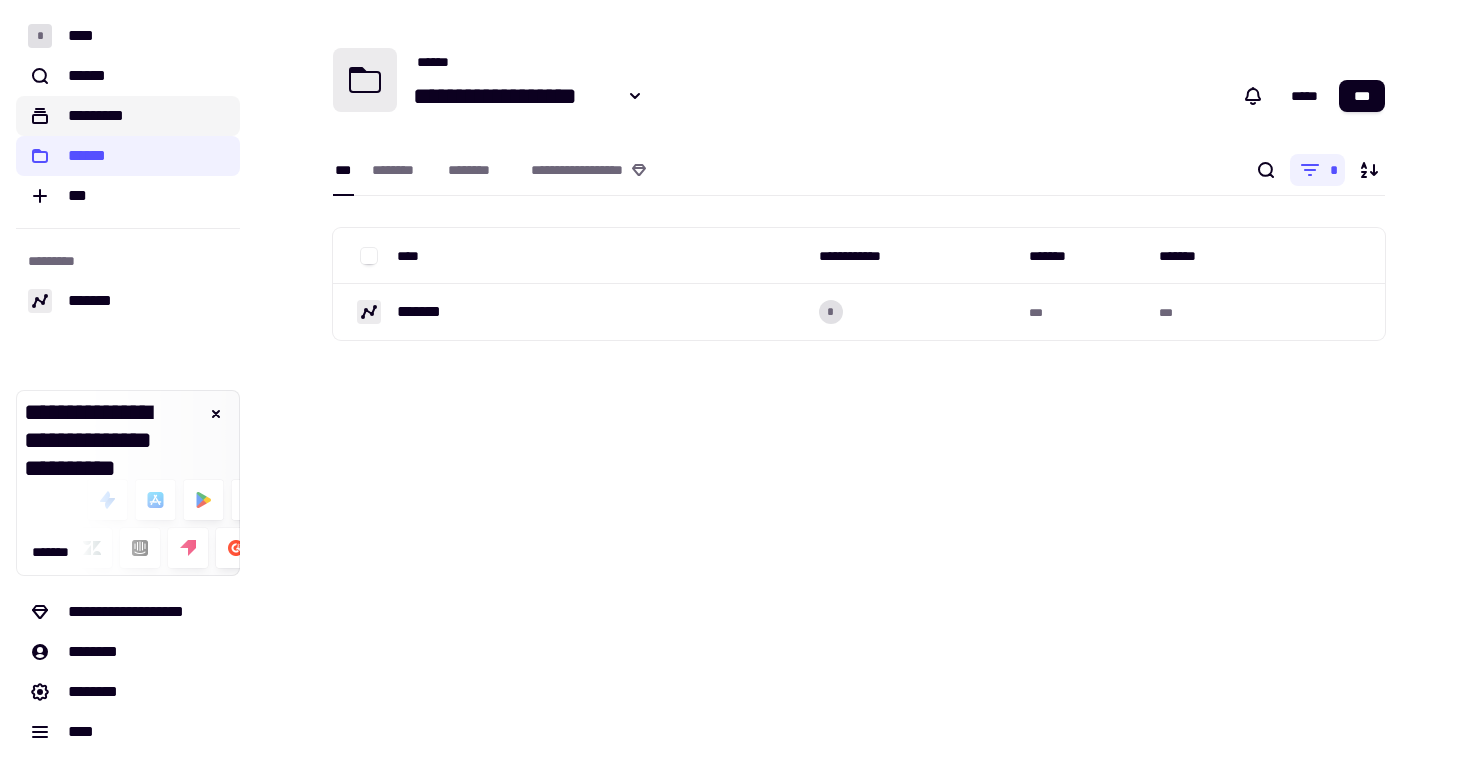 click on "*********" 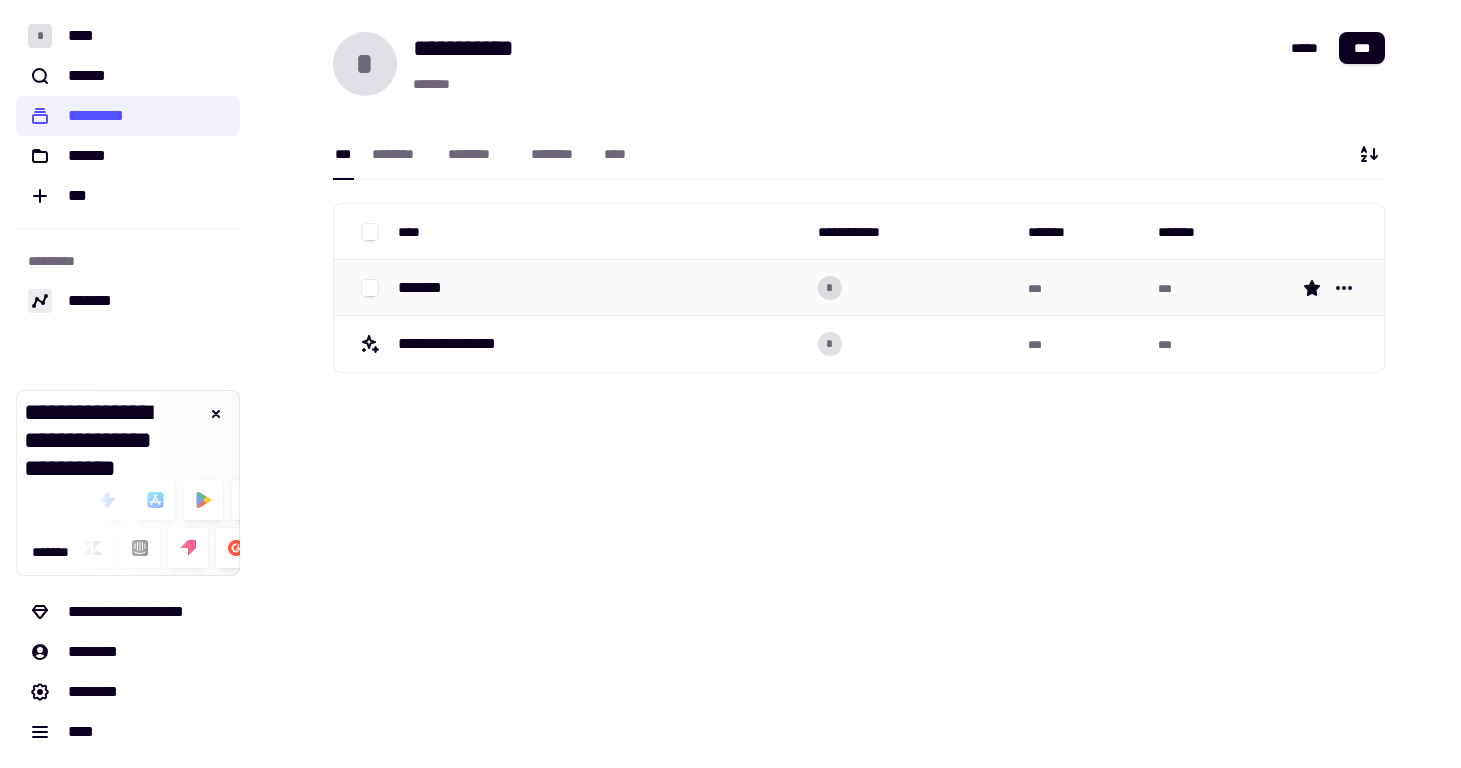 click on "*******" at bounding box center (600, 288) 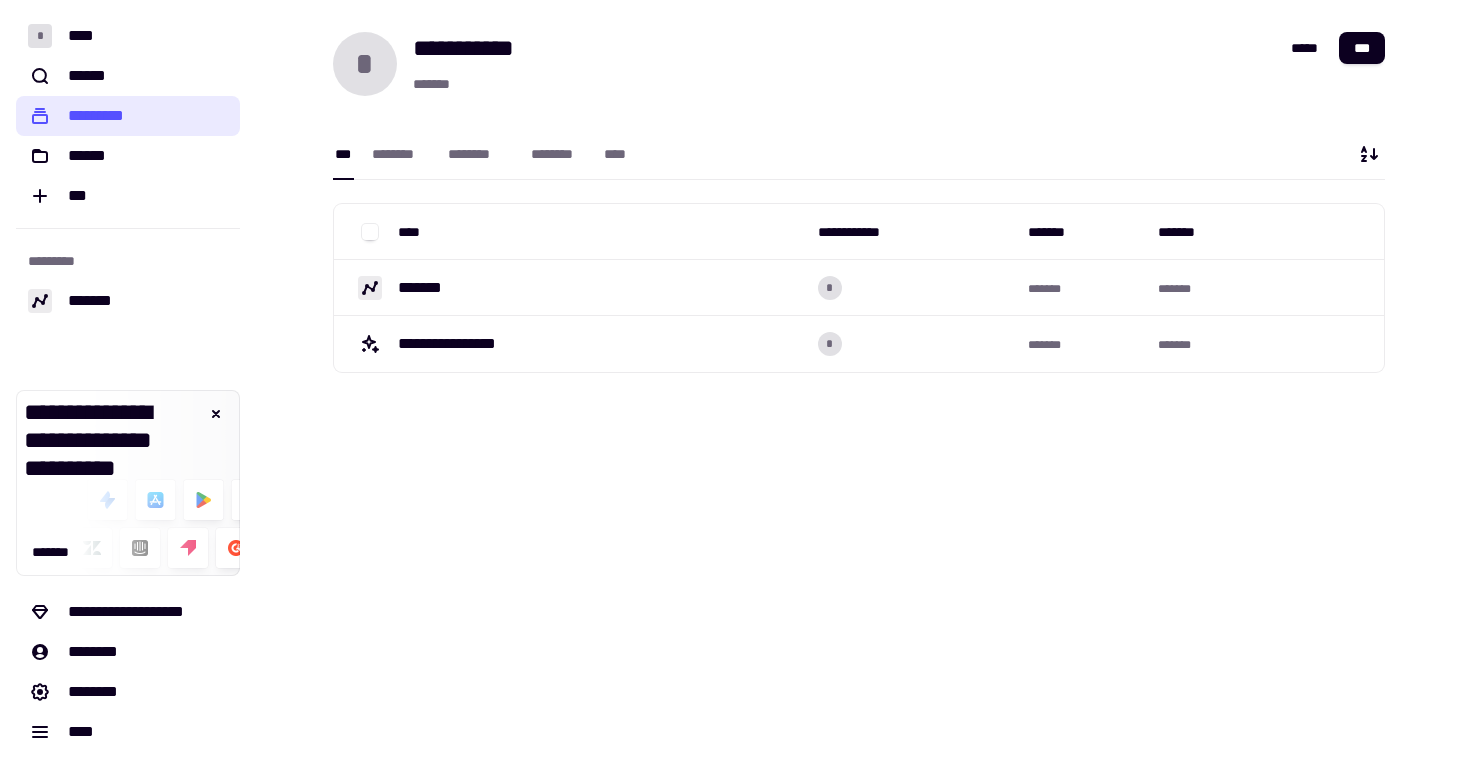 click on "*********" 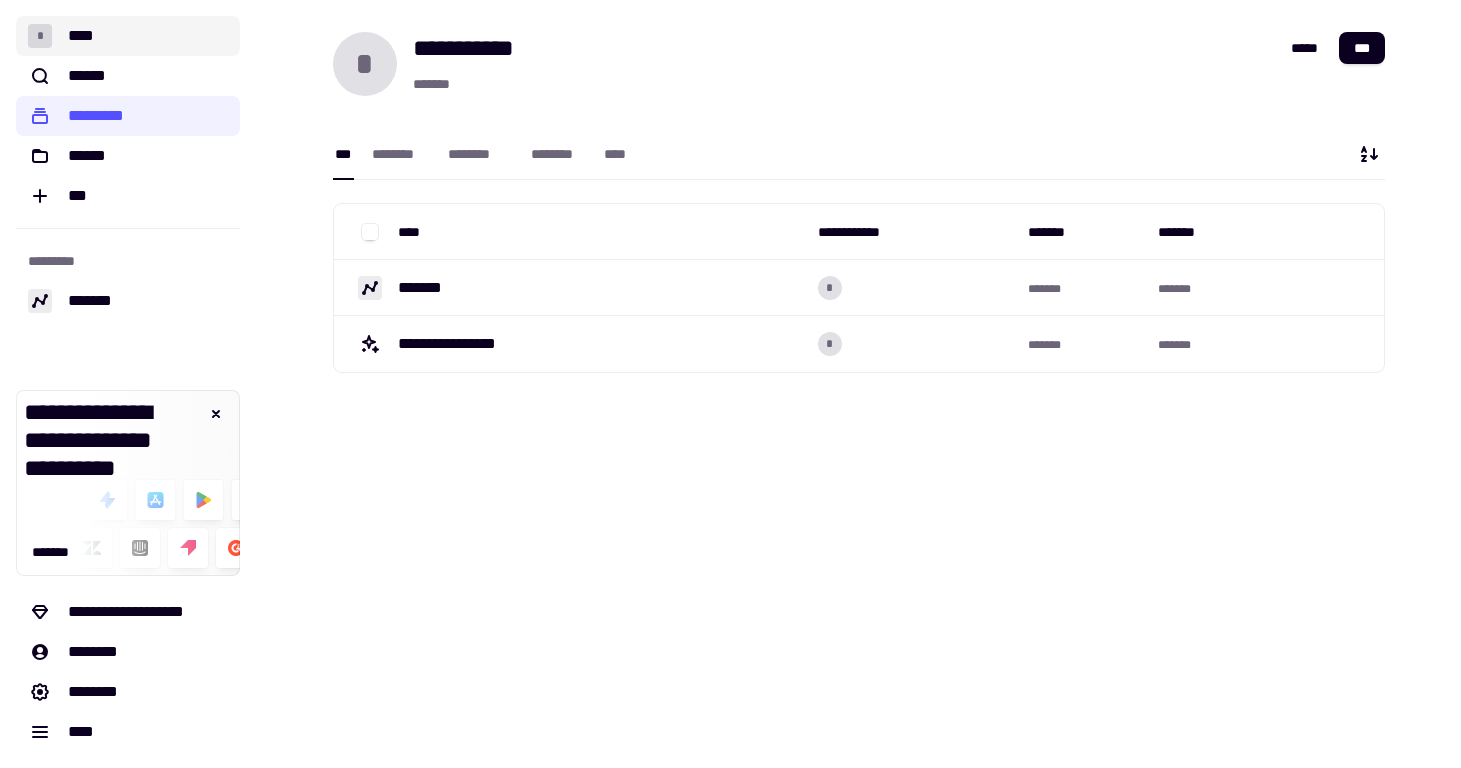 click on "* ****" 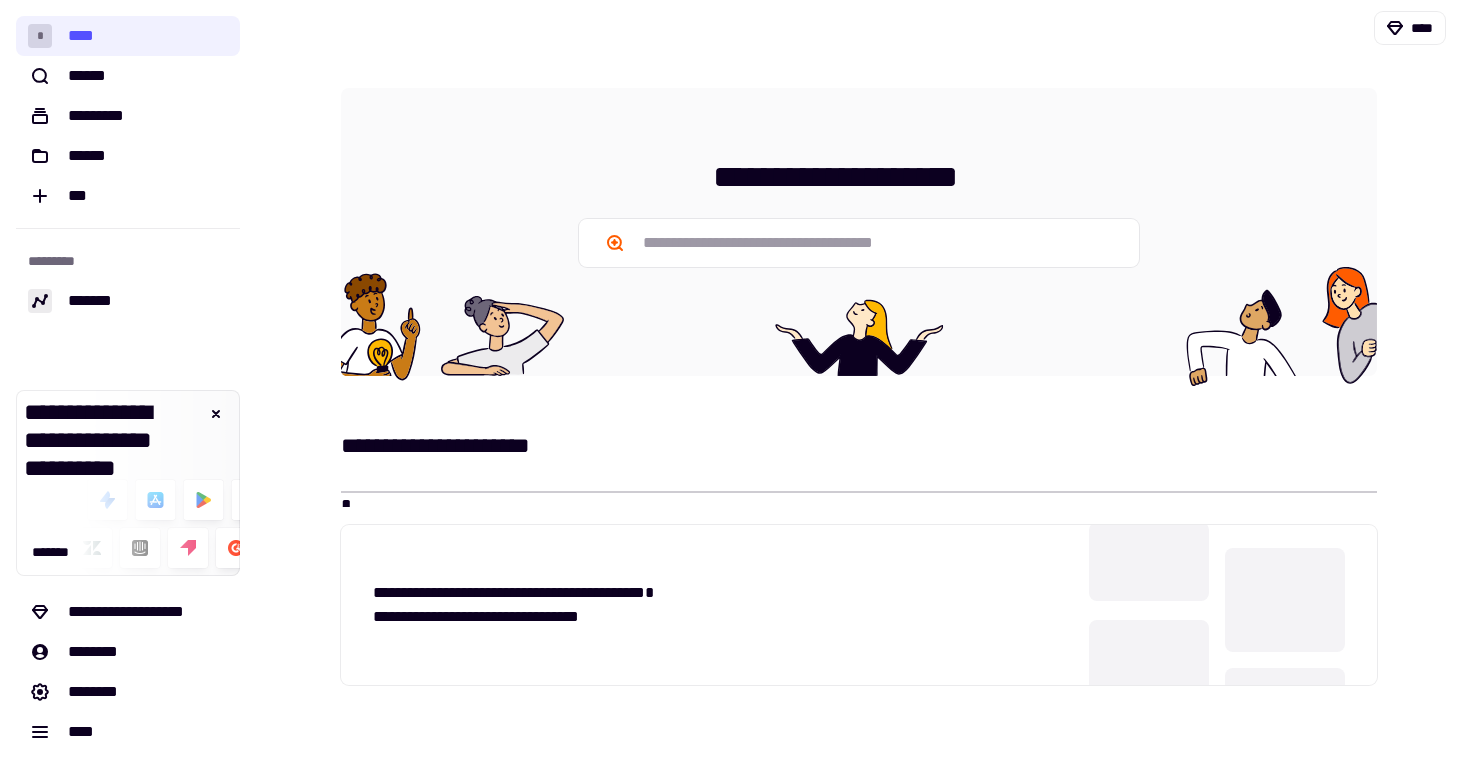 scroll, scrollTop: 0, scrollLeft: 0, axis: both 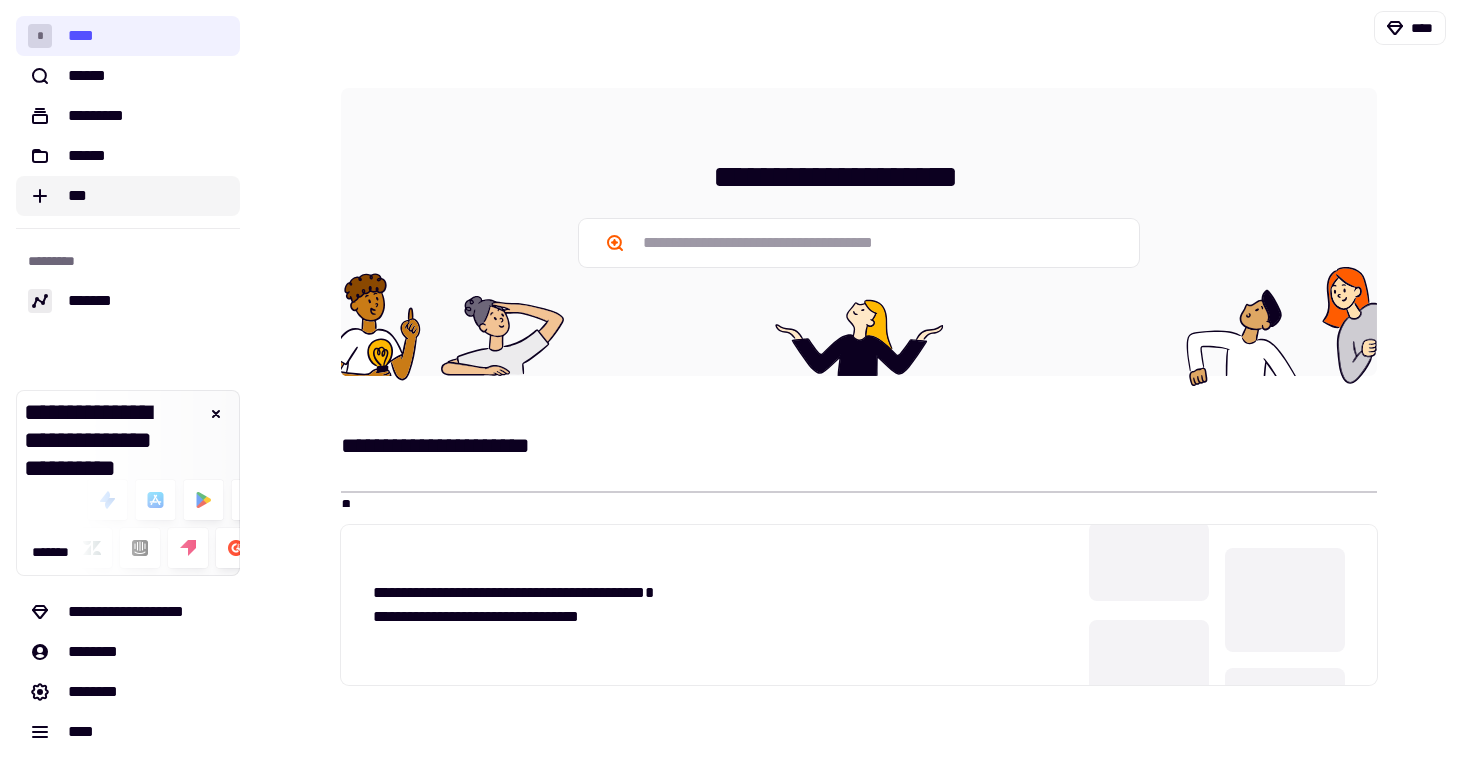 click on "***" 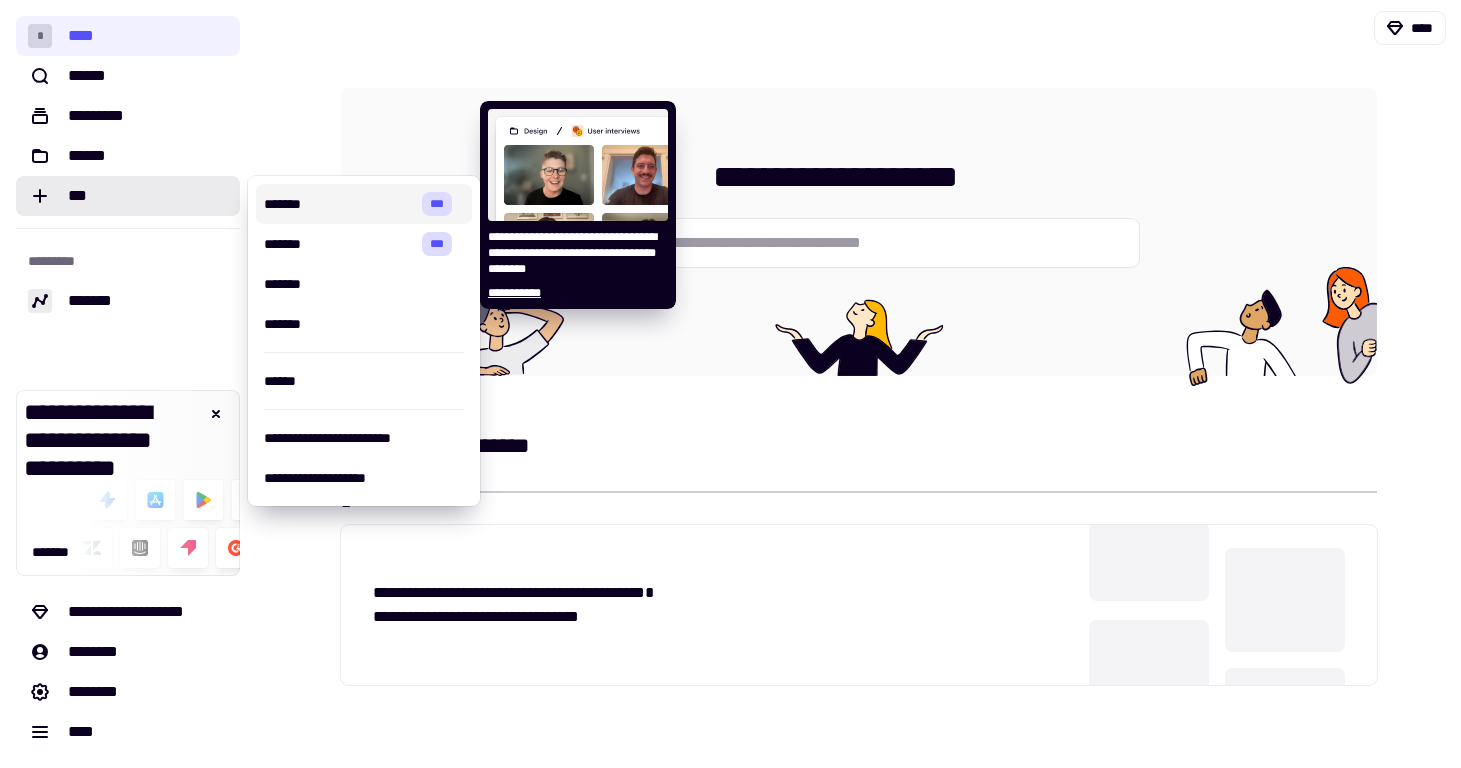 click on "*******" at bounding box center (339, 204) 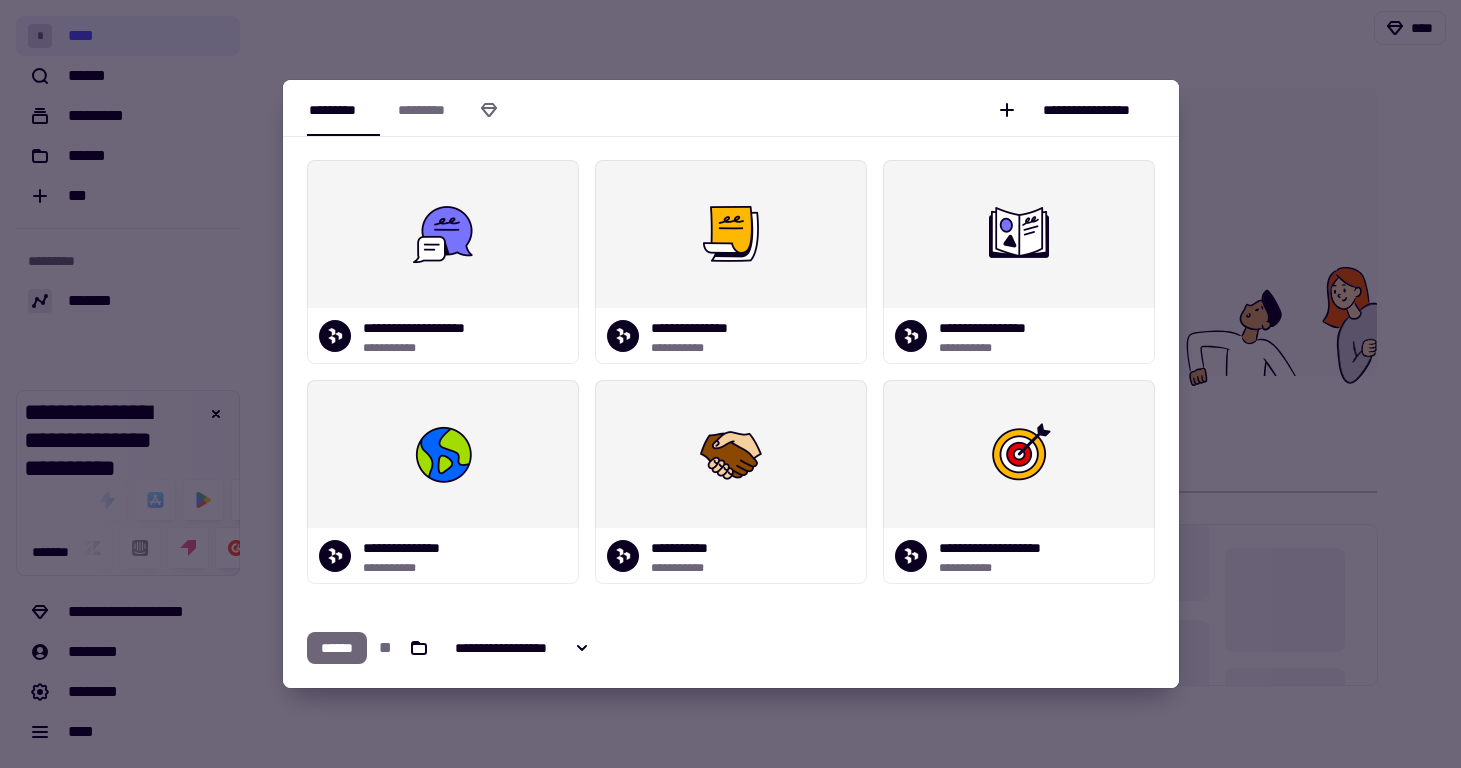 click at bounding box center [730, 384] 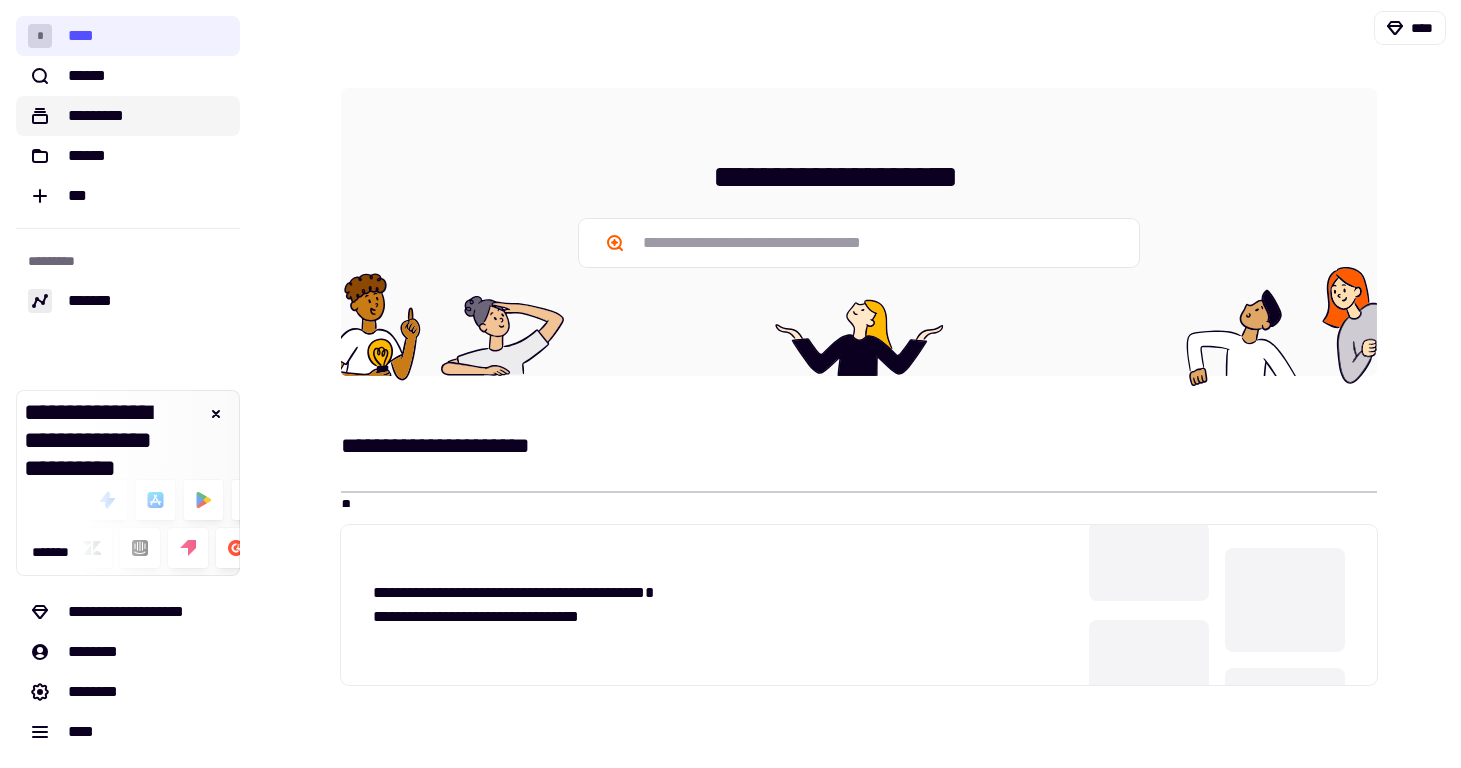 click on "*********" 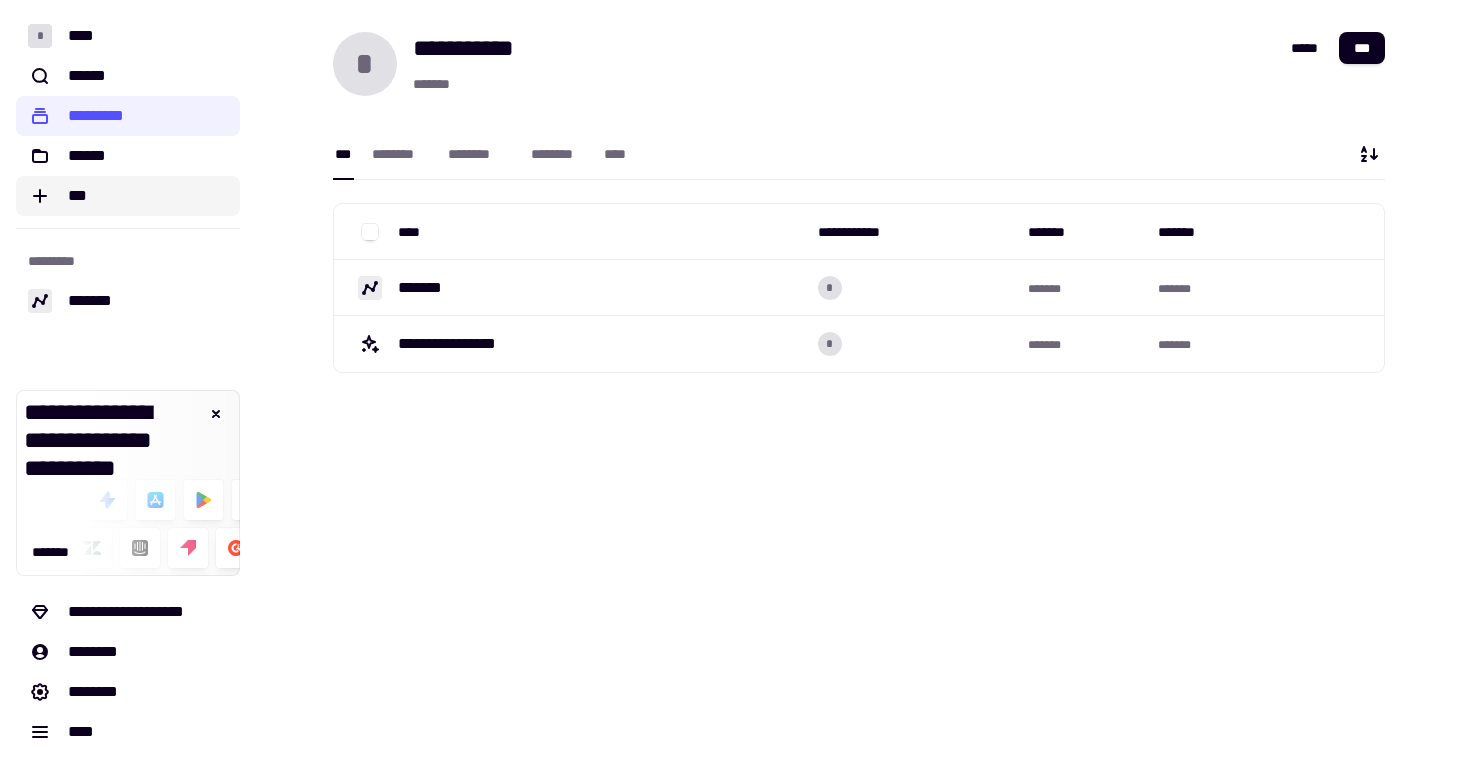 click 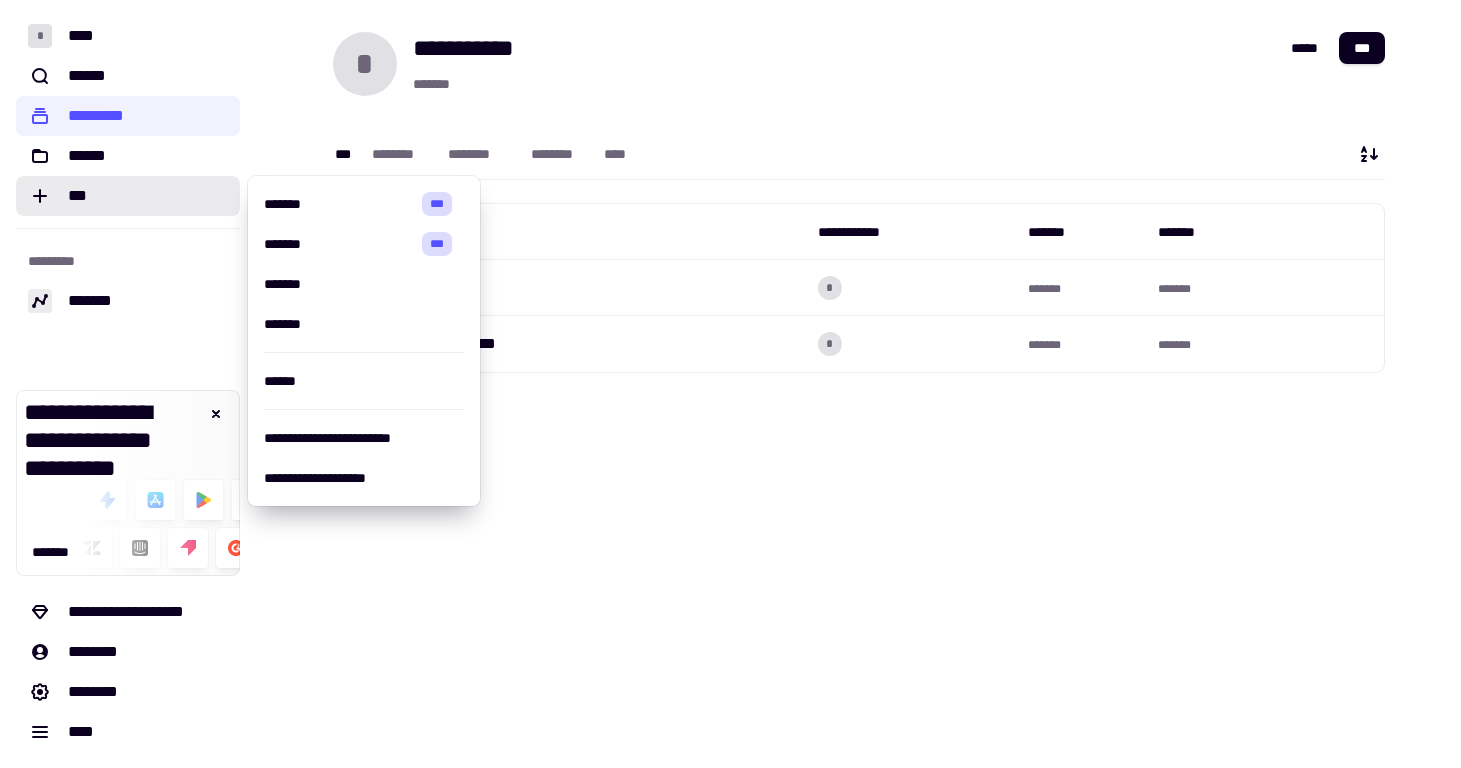 click on "* **** ****** ********* ****** *** ********* *******" 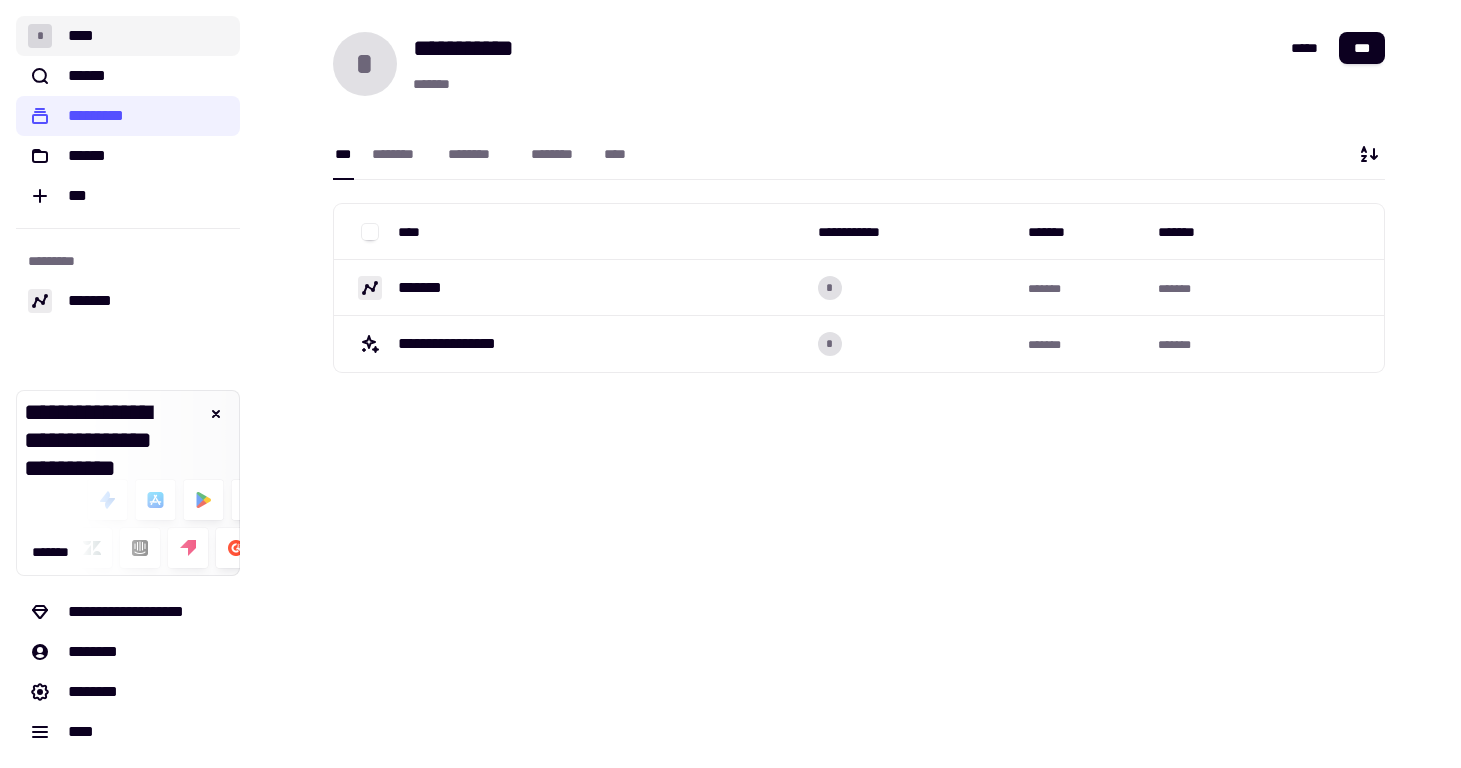 click on "* ****" 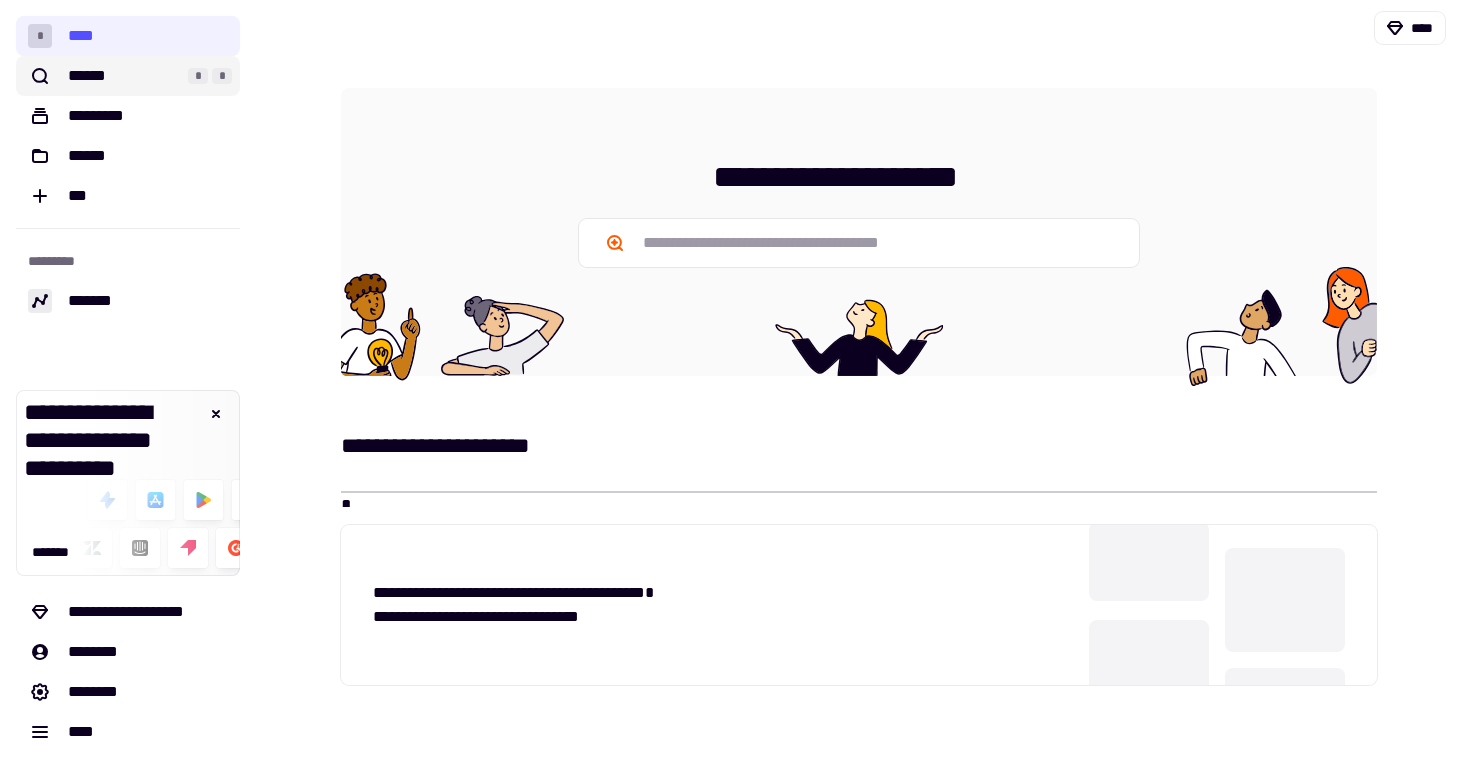 click on "****** * *" 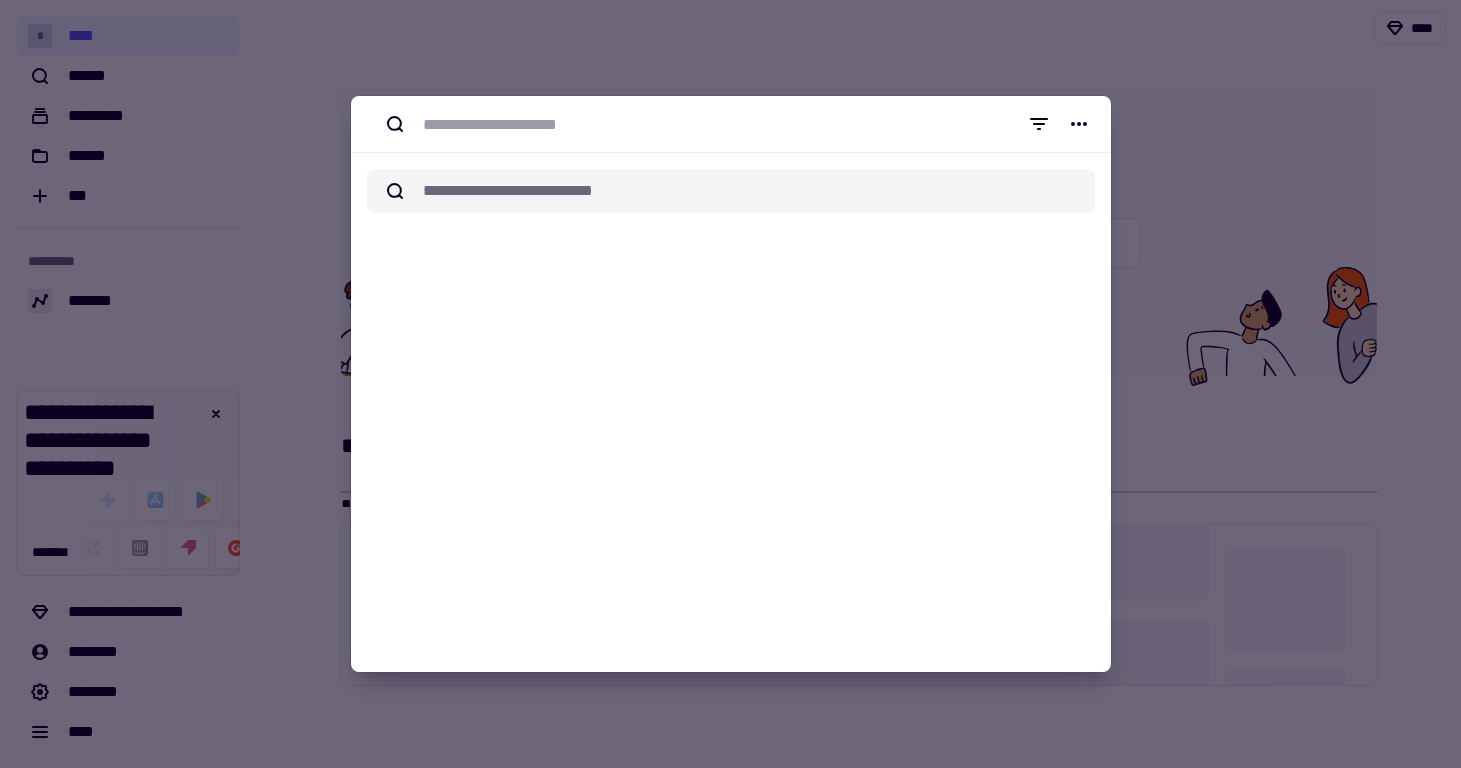 click at bounding box center (730, 384) 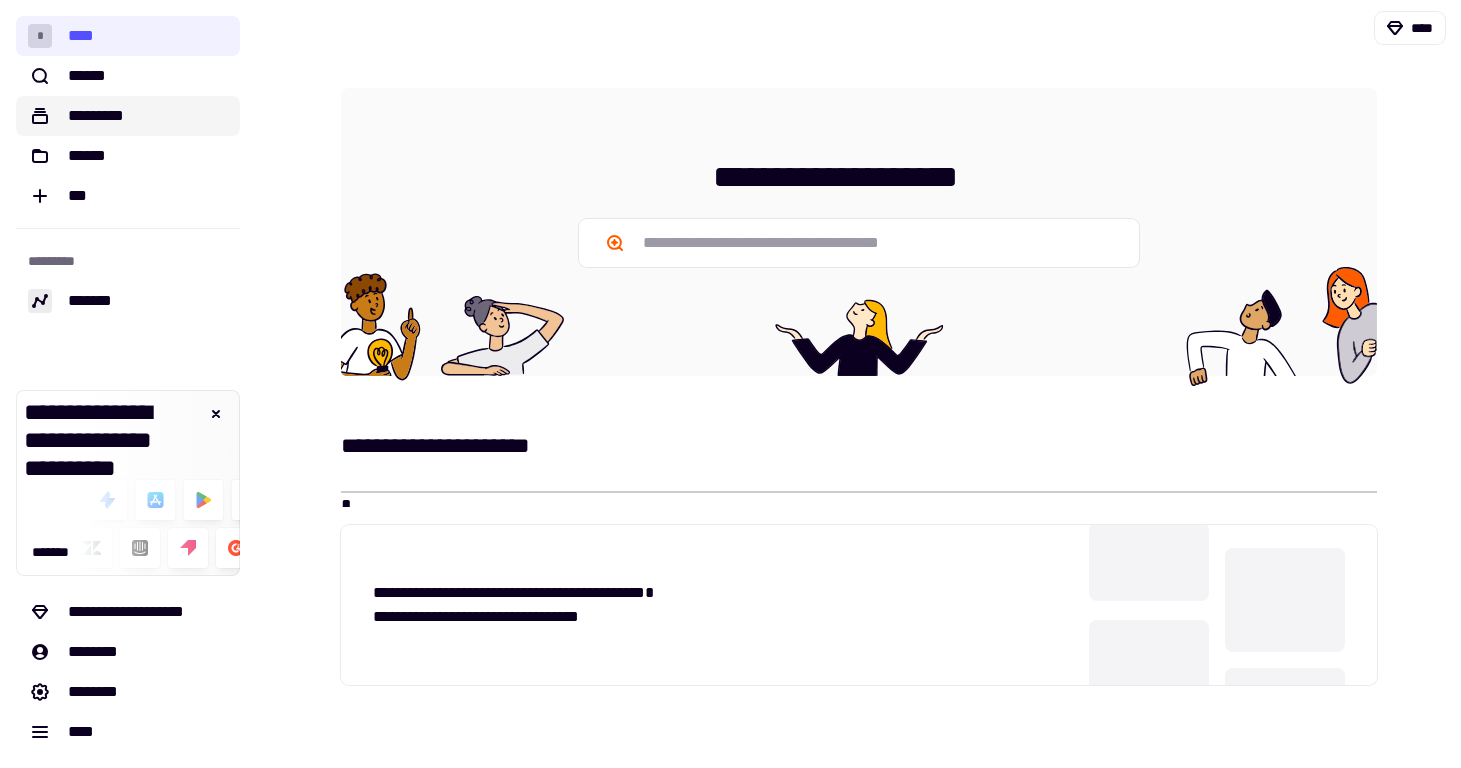 click on "*********" 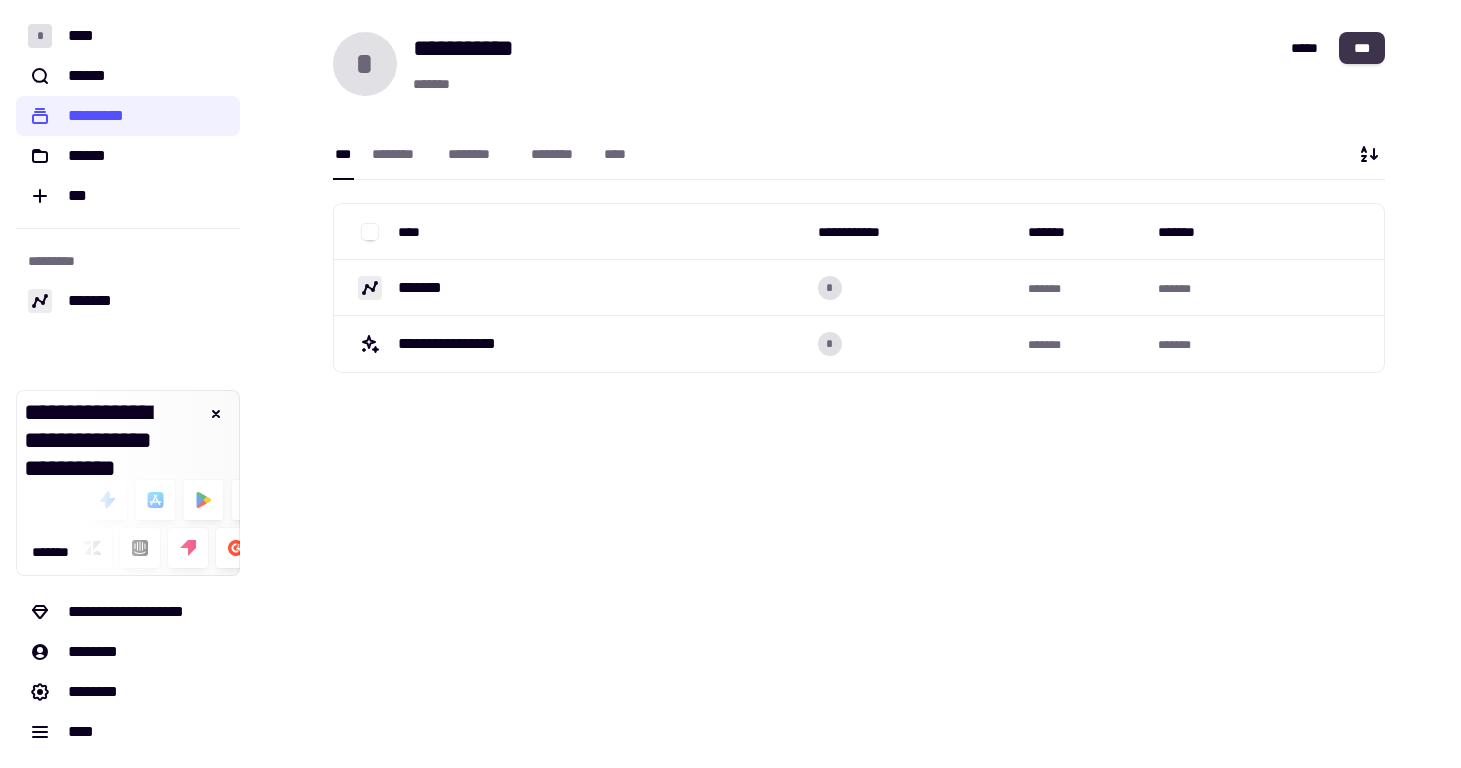 click on "***" 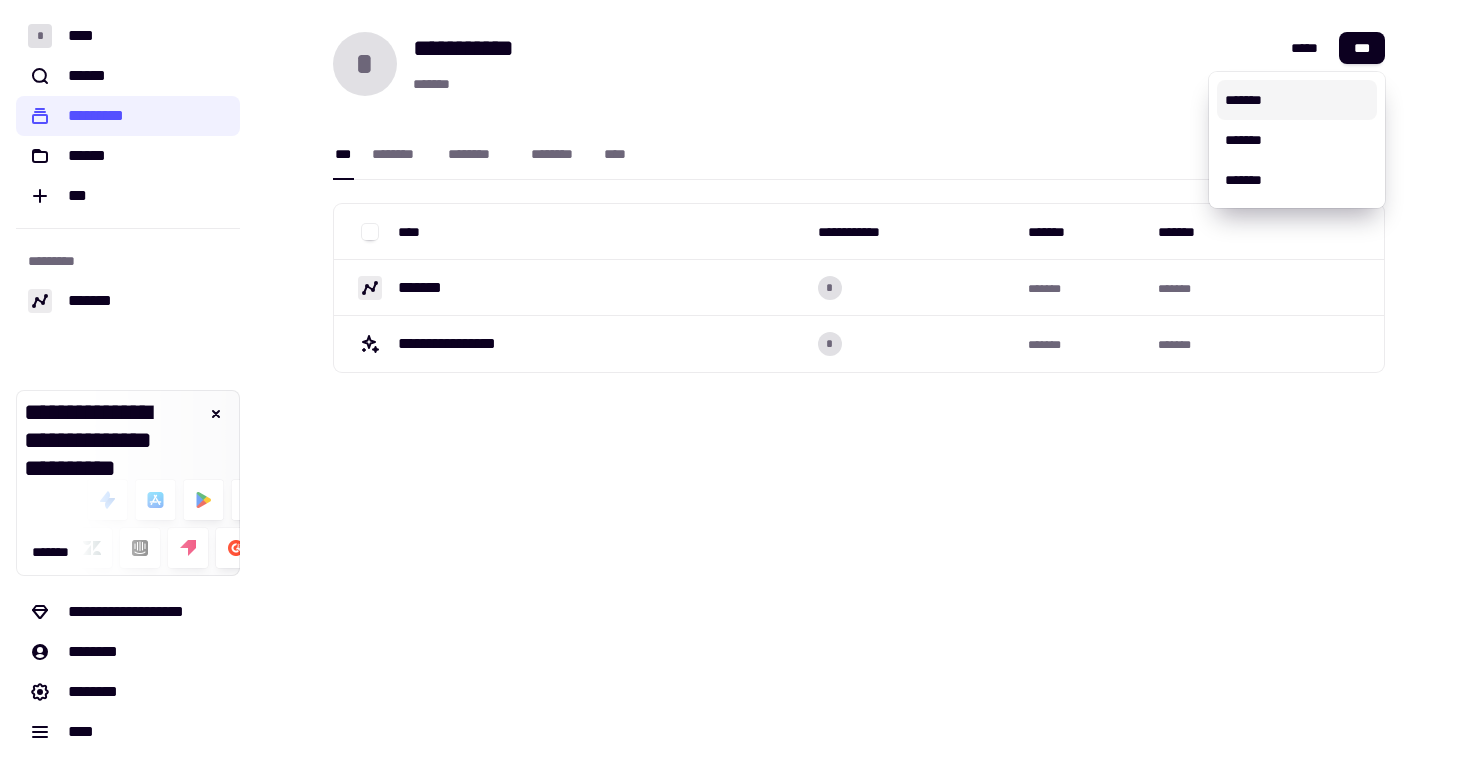 click on "*******" at bounding box center (1297, 100) 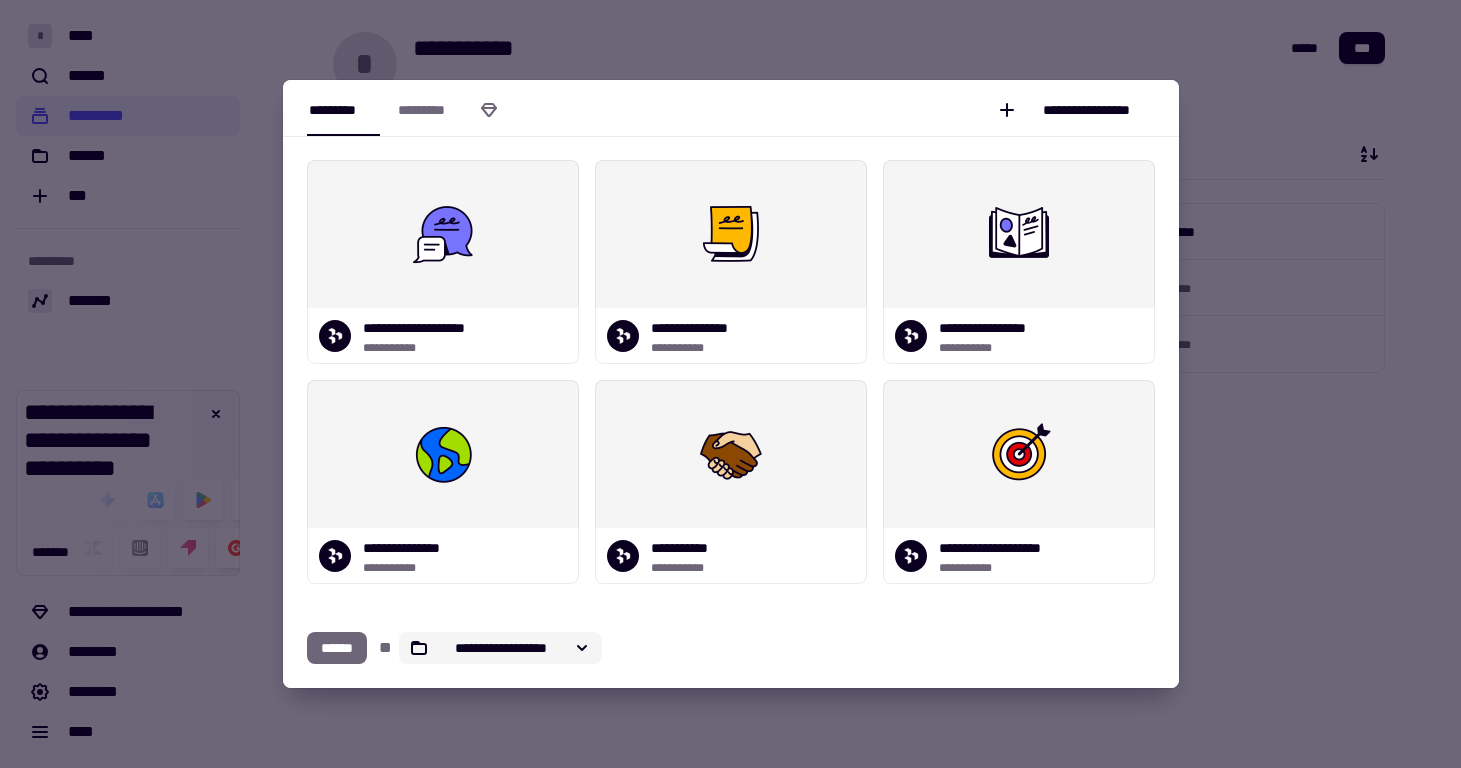 click on "**********" 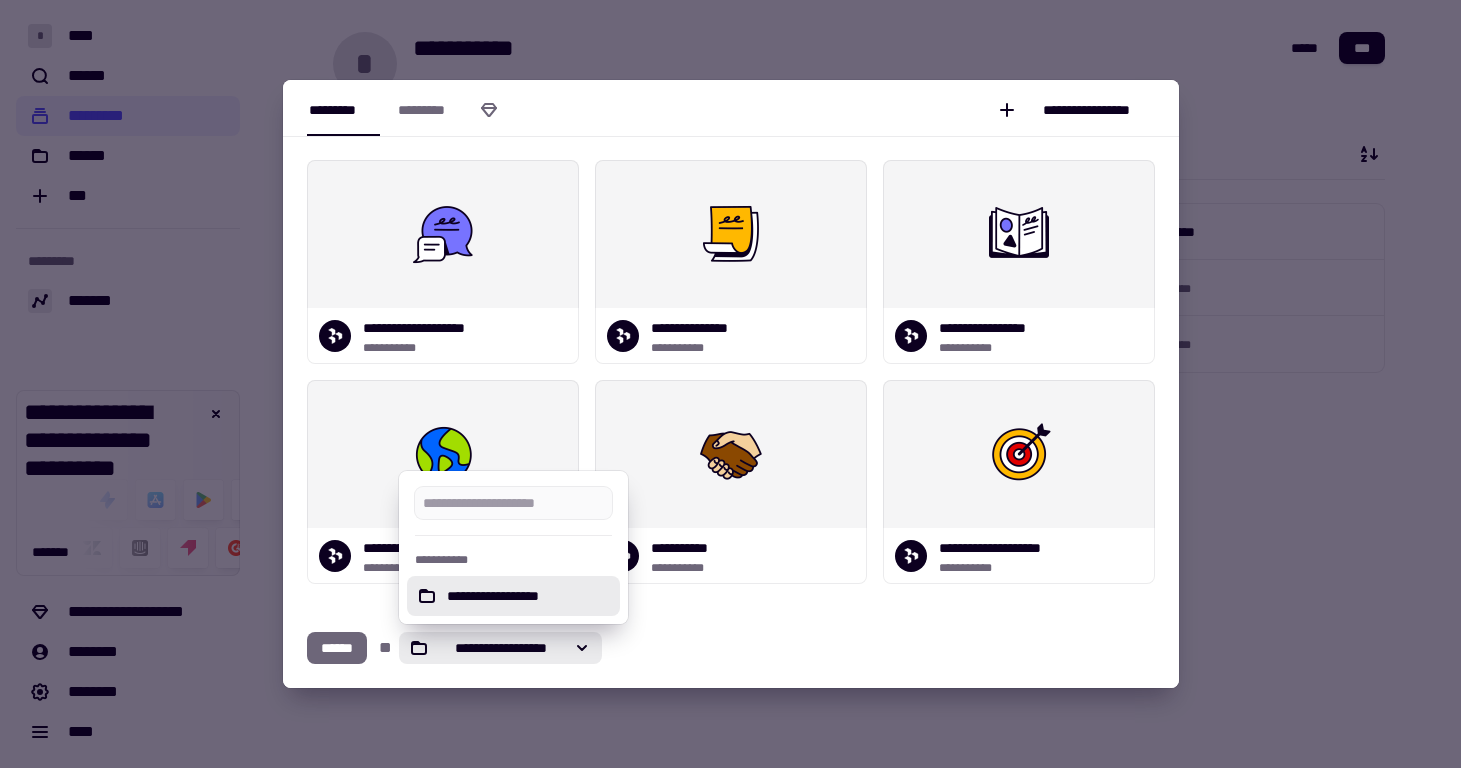 click on "**********" at bounding box center (731, 648) 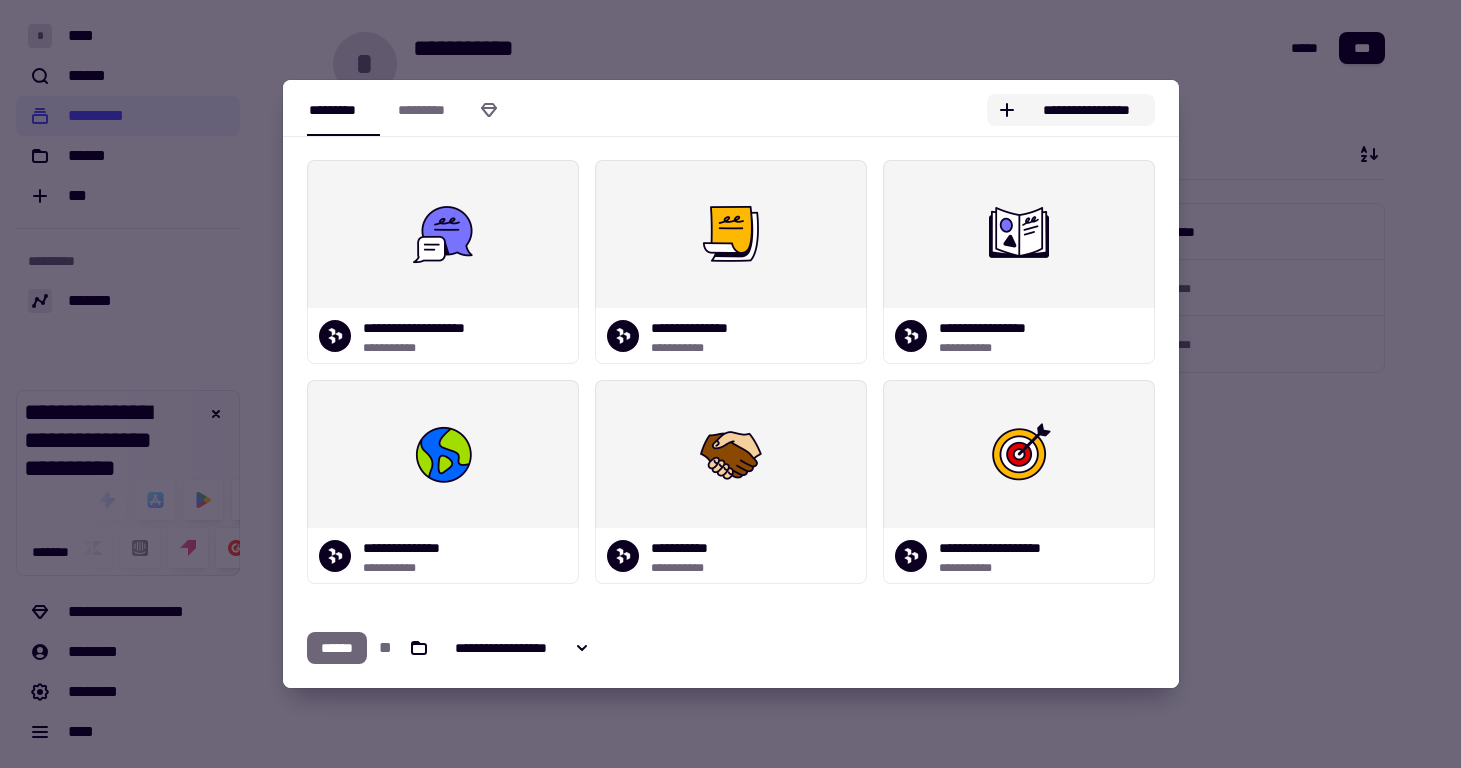 click on "**********" 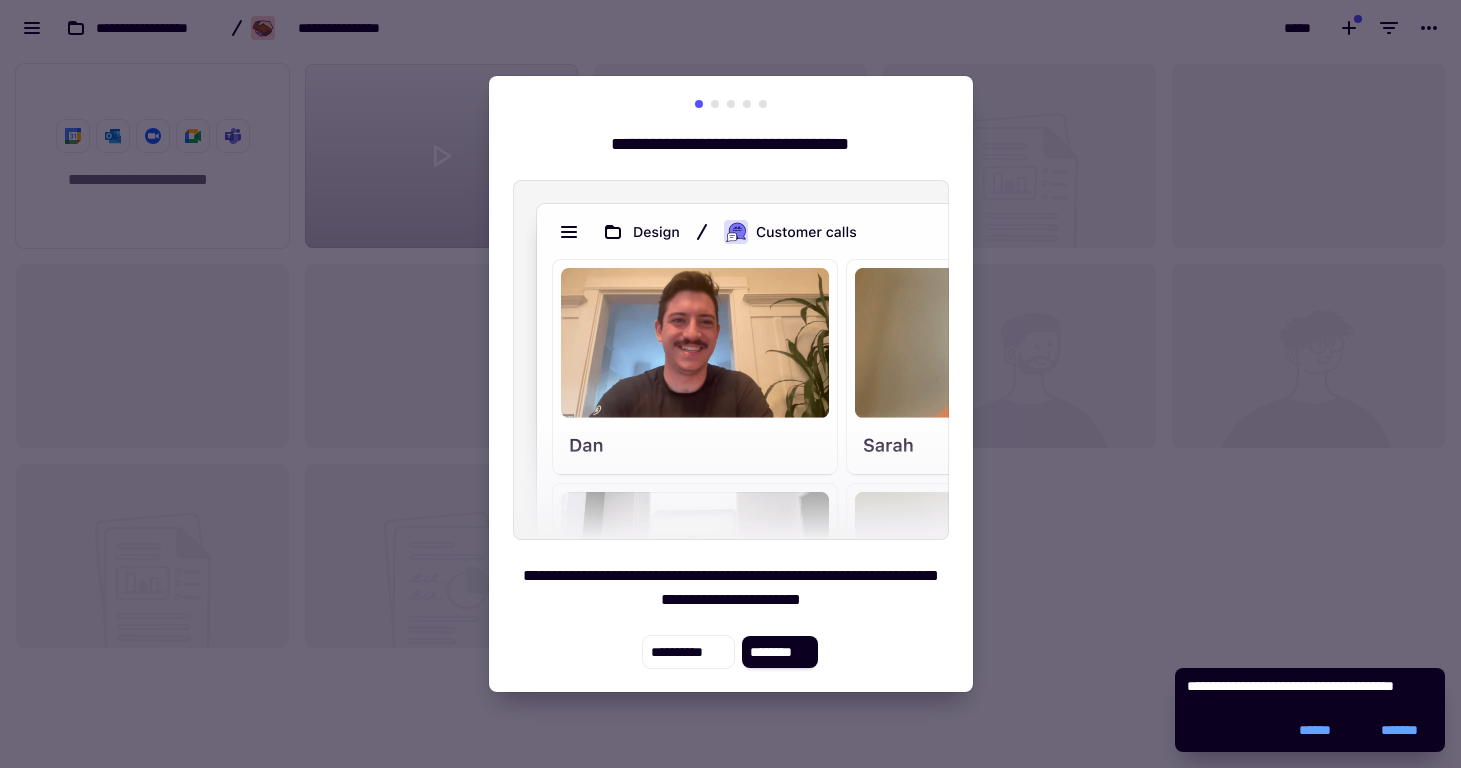 scroll, scrollTop: 1, scrollLeft: 1, axis: both 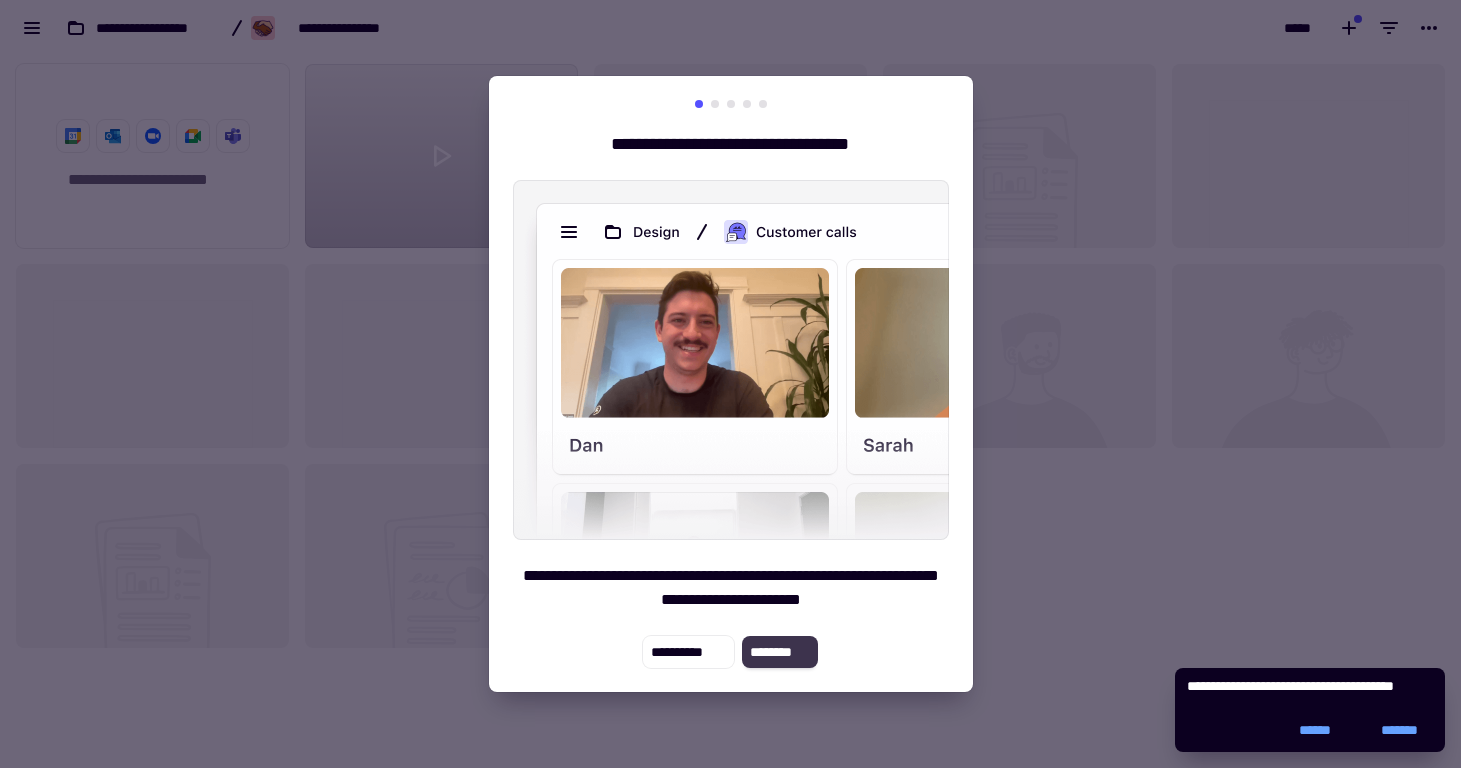 click on "********" 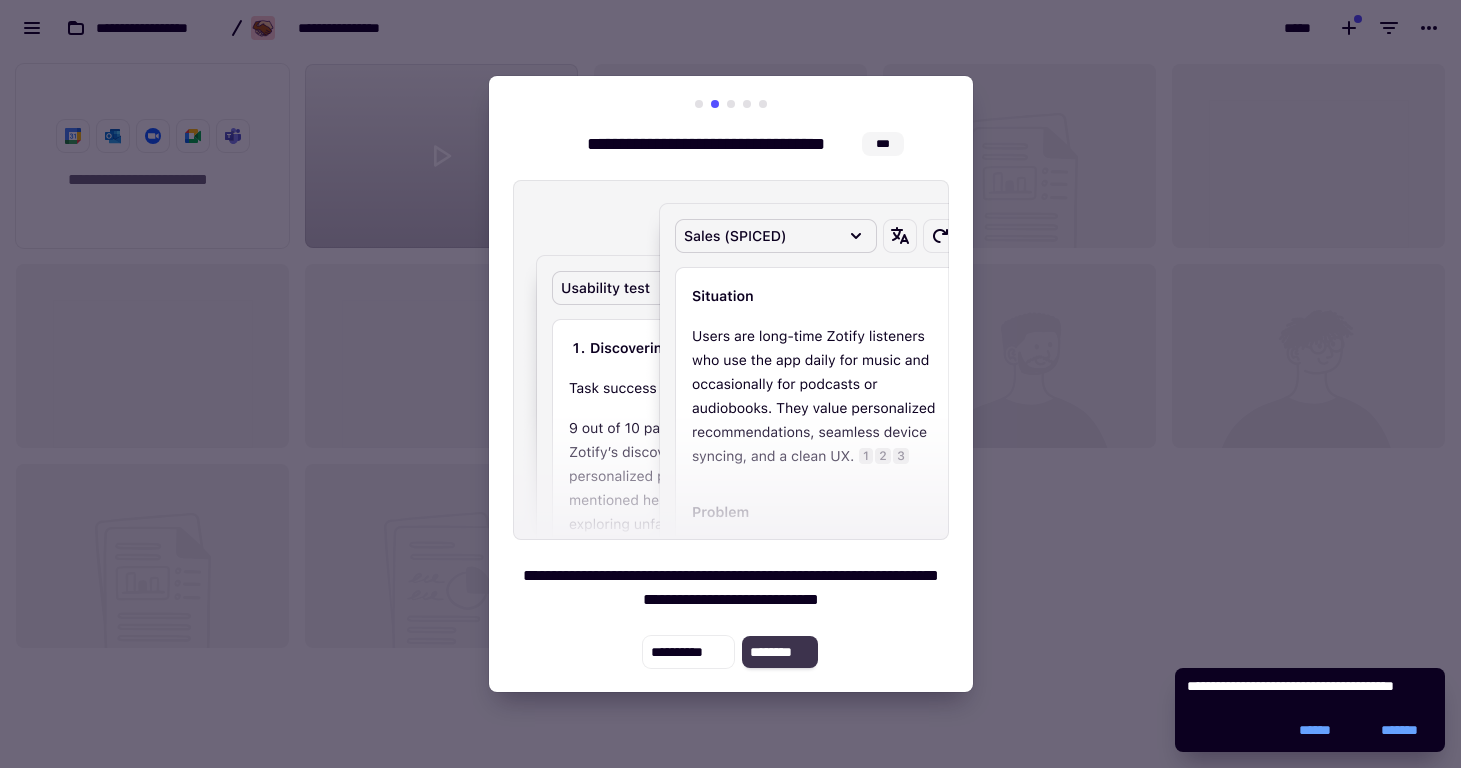 click on "********" 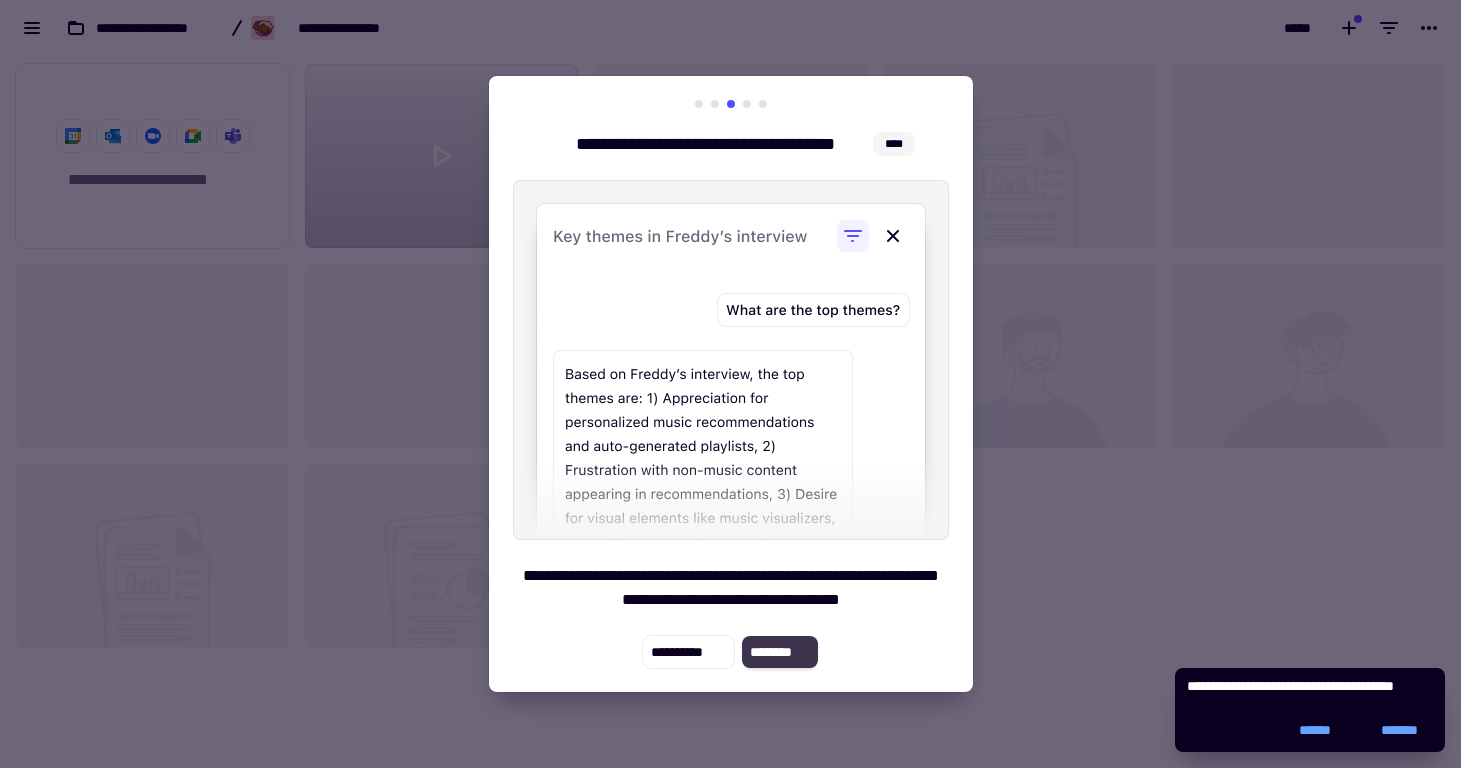 click on "********" 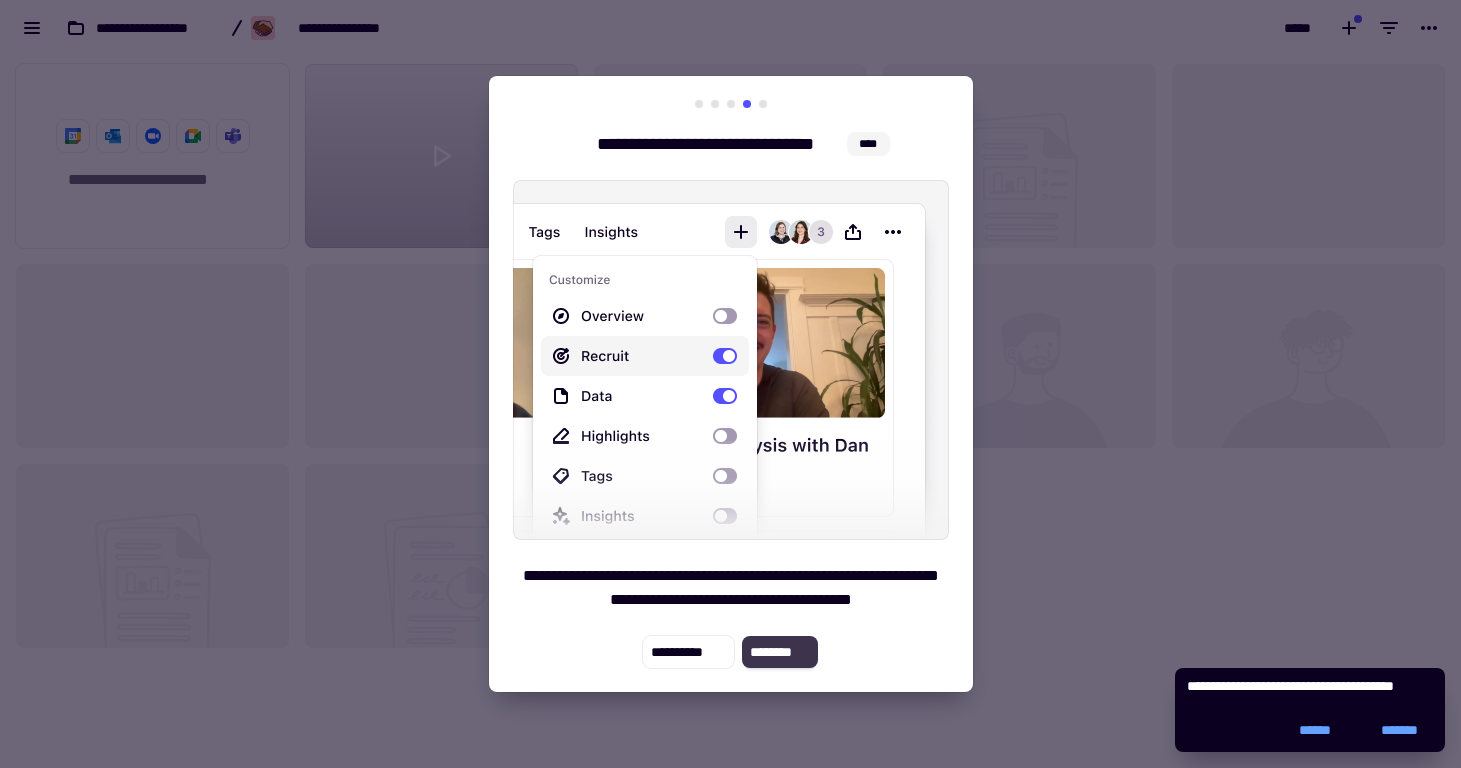 click on "********" 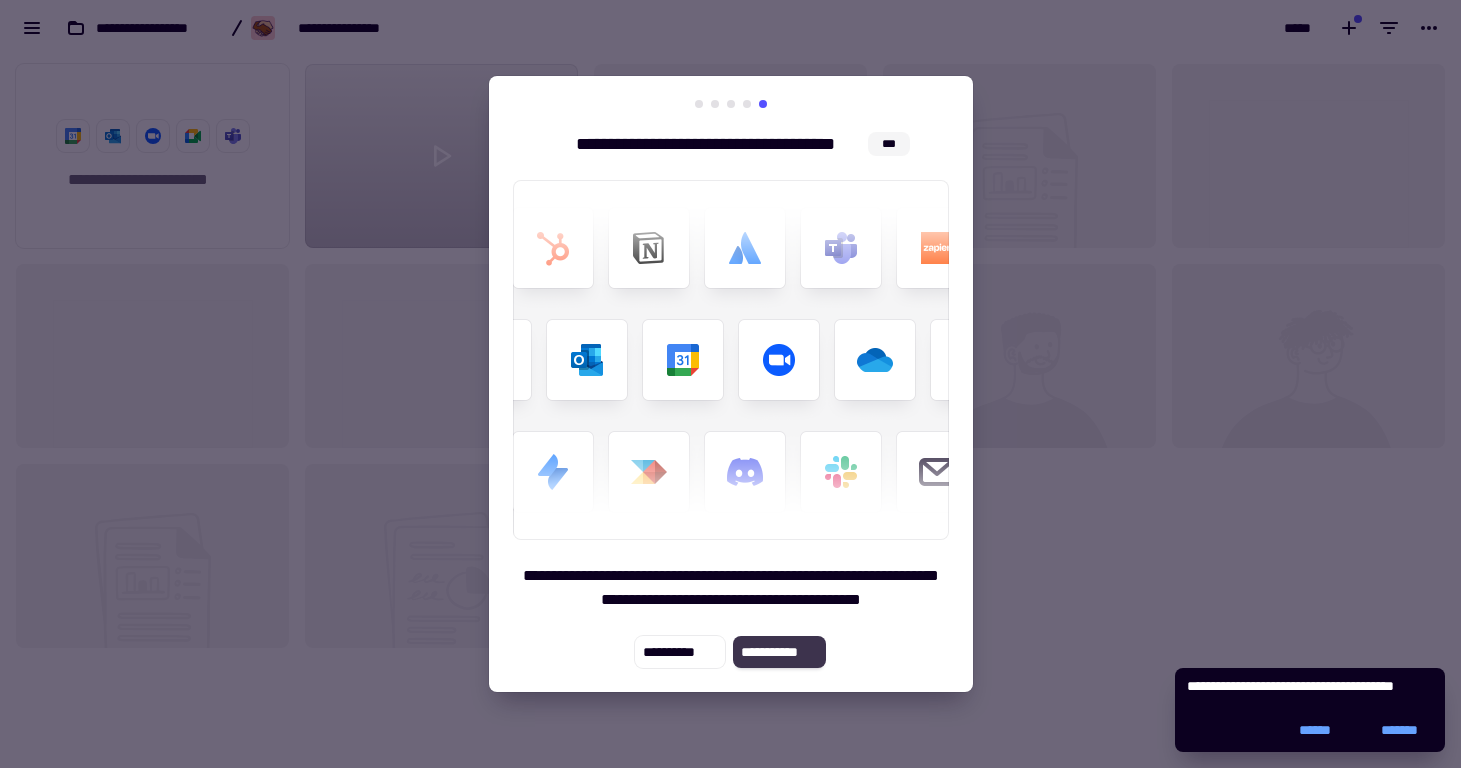 click on "**********" 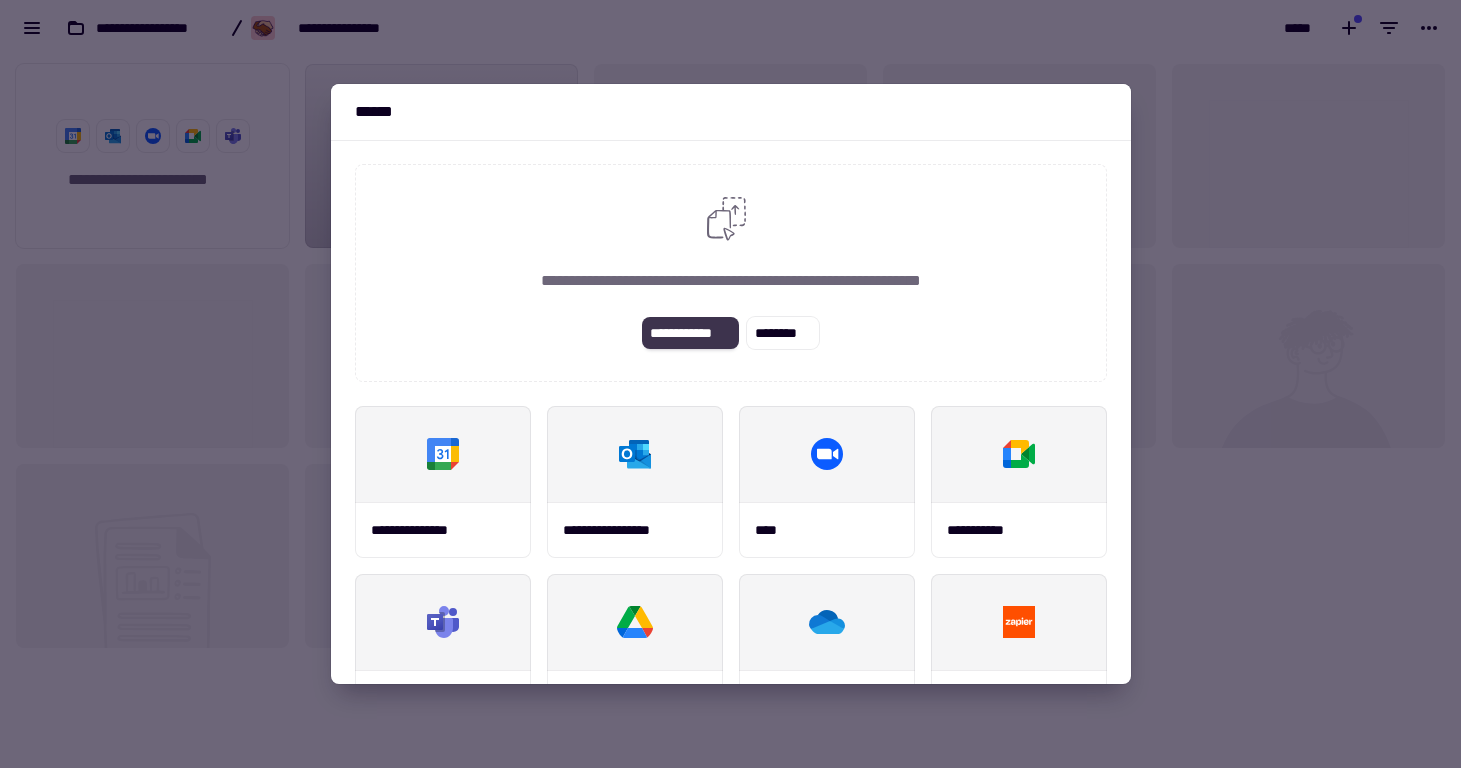 click on "**********" 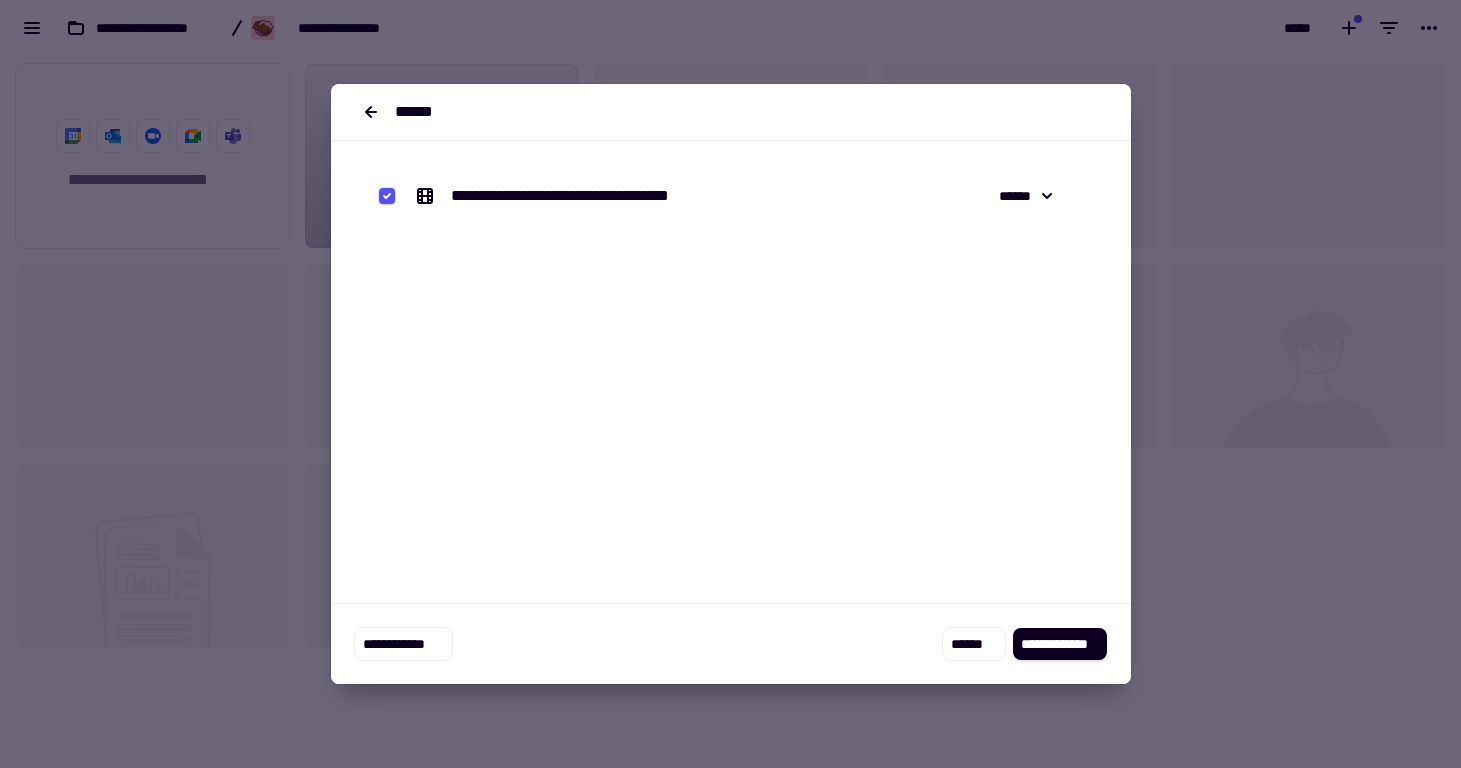 scroll, scrollTop: 0, scrollLeft: 0, axis: both 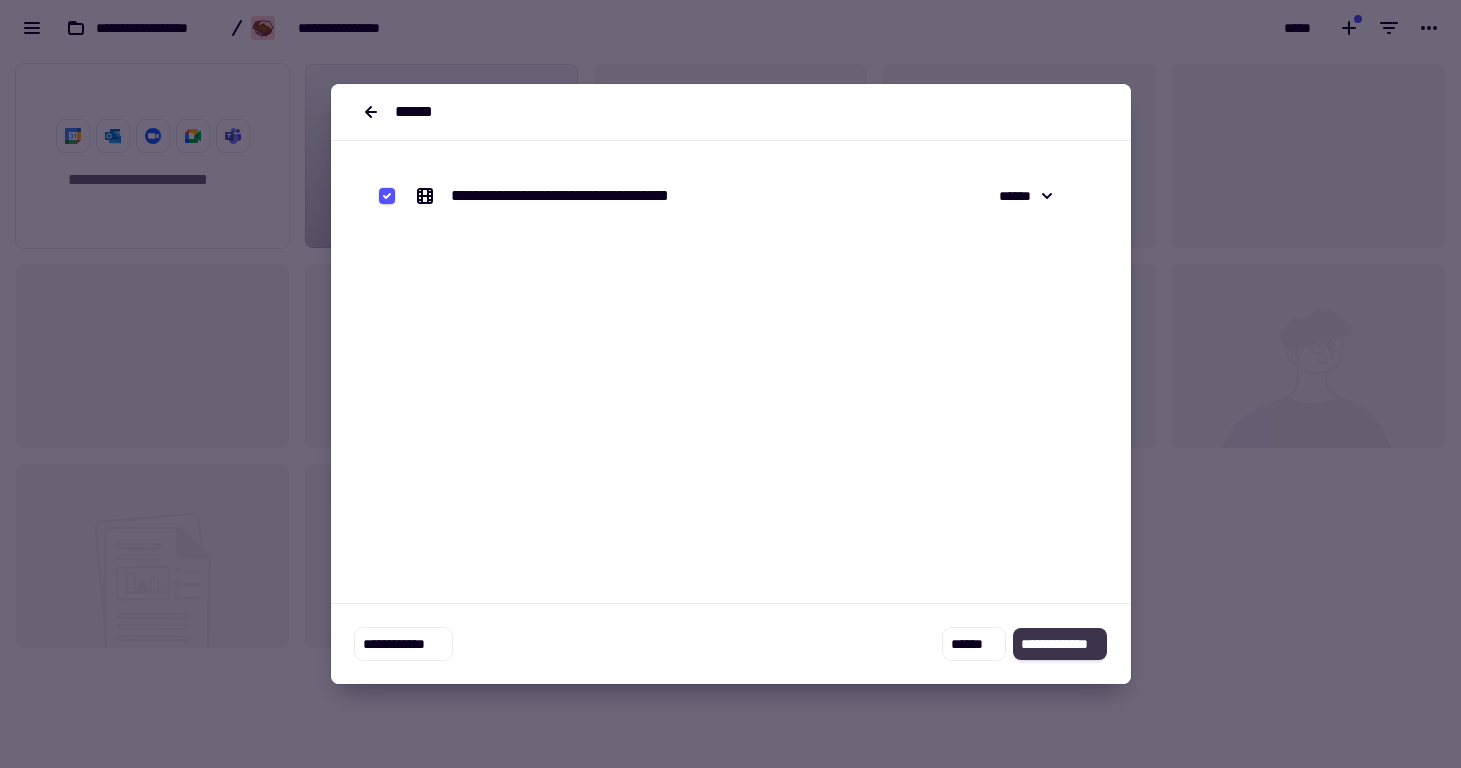 click on "**********" 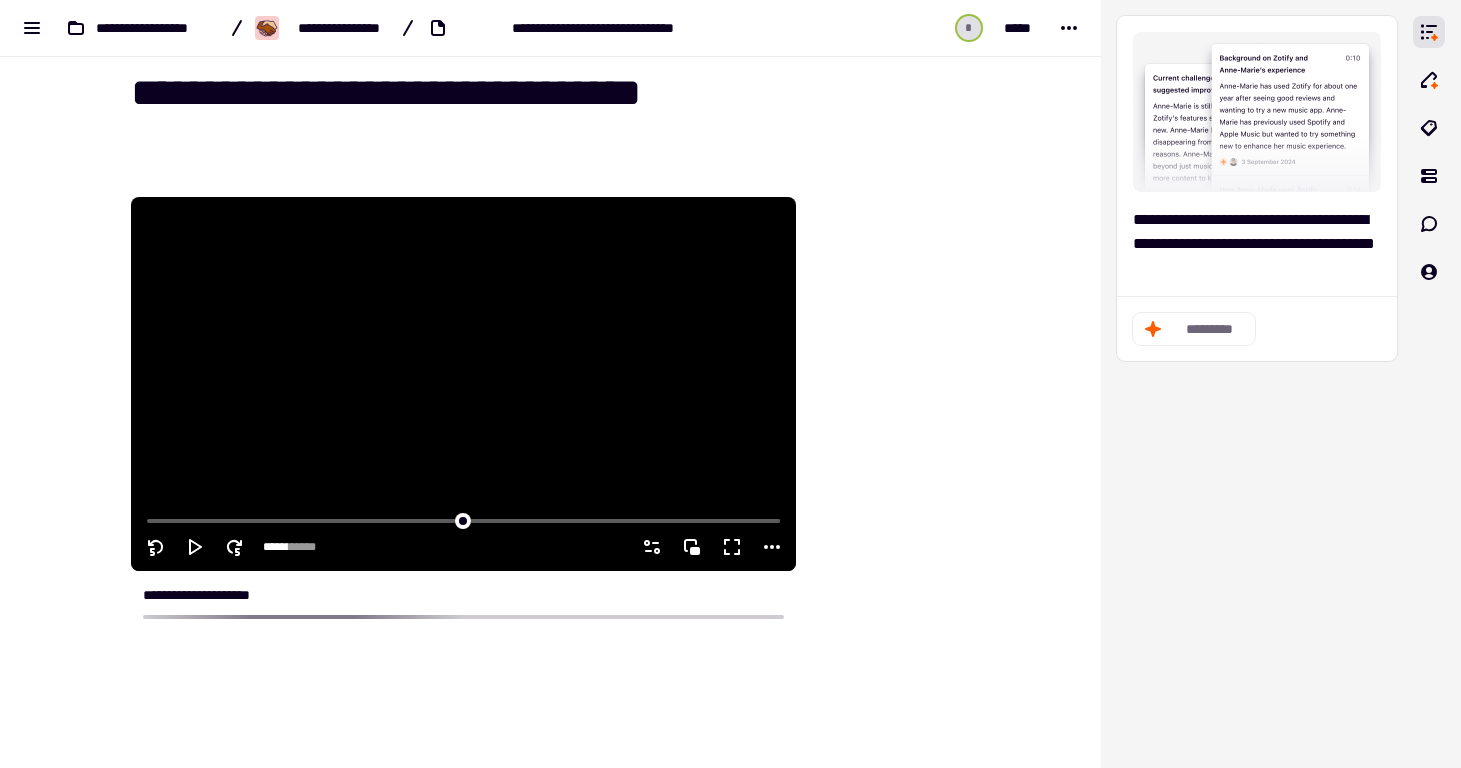 scroll, scrollTop: 42, scrollLeft: 0, axis: vertical 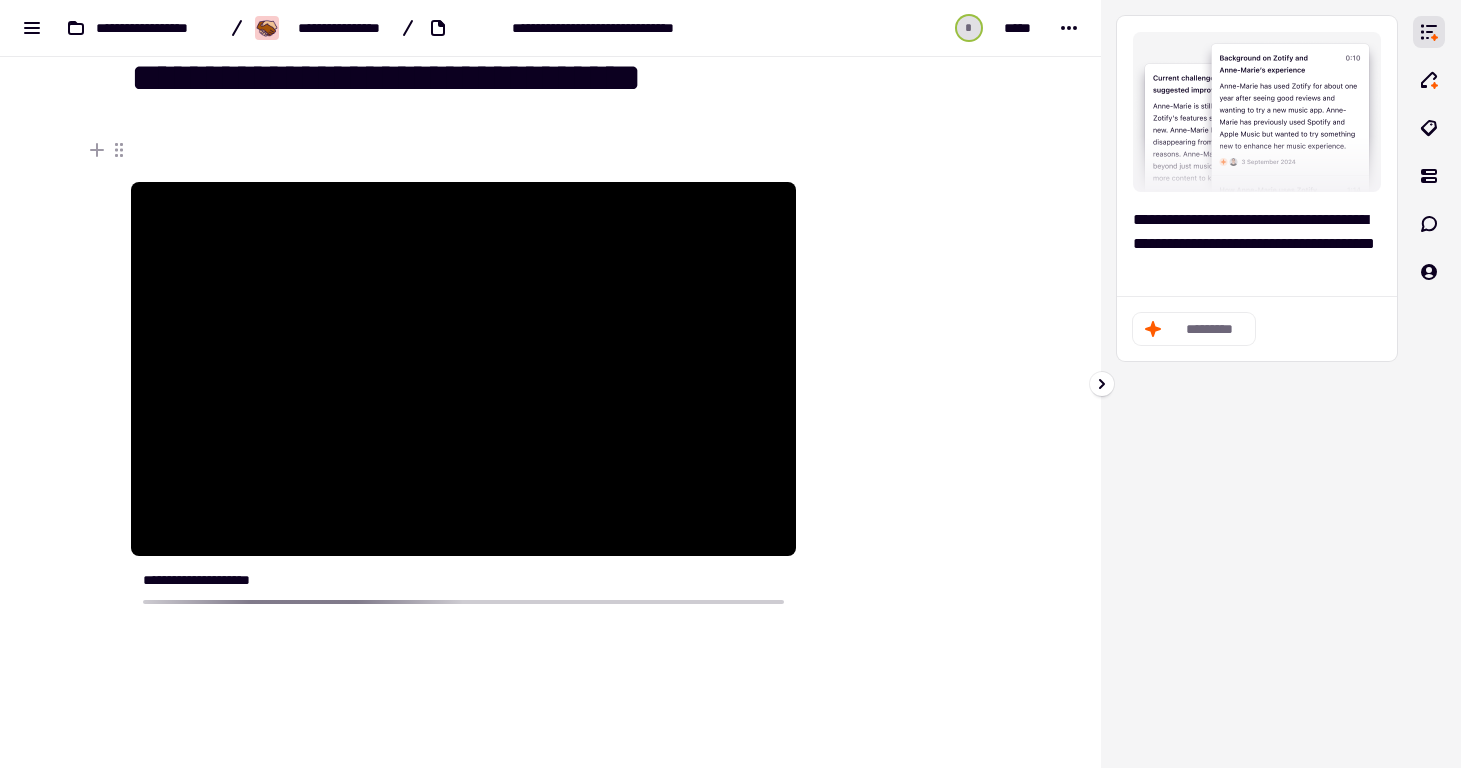 click on "*********" at bounding box center [1257, 329] 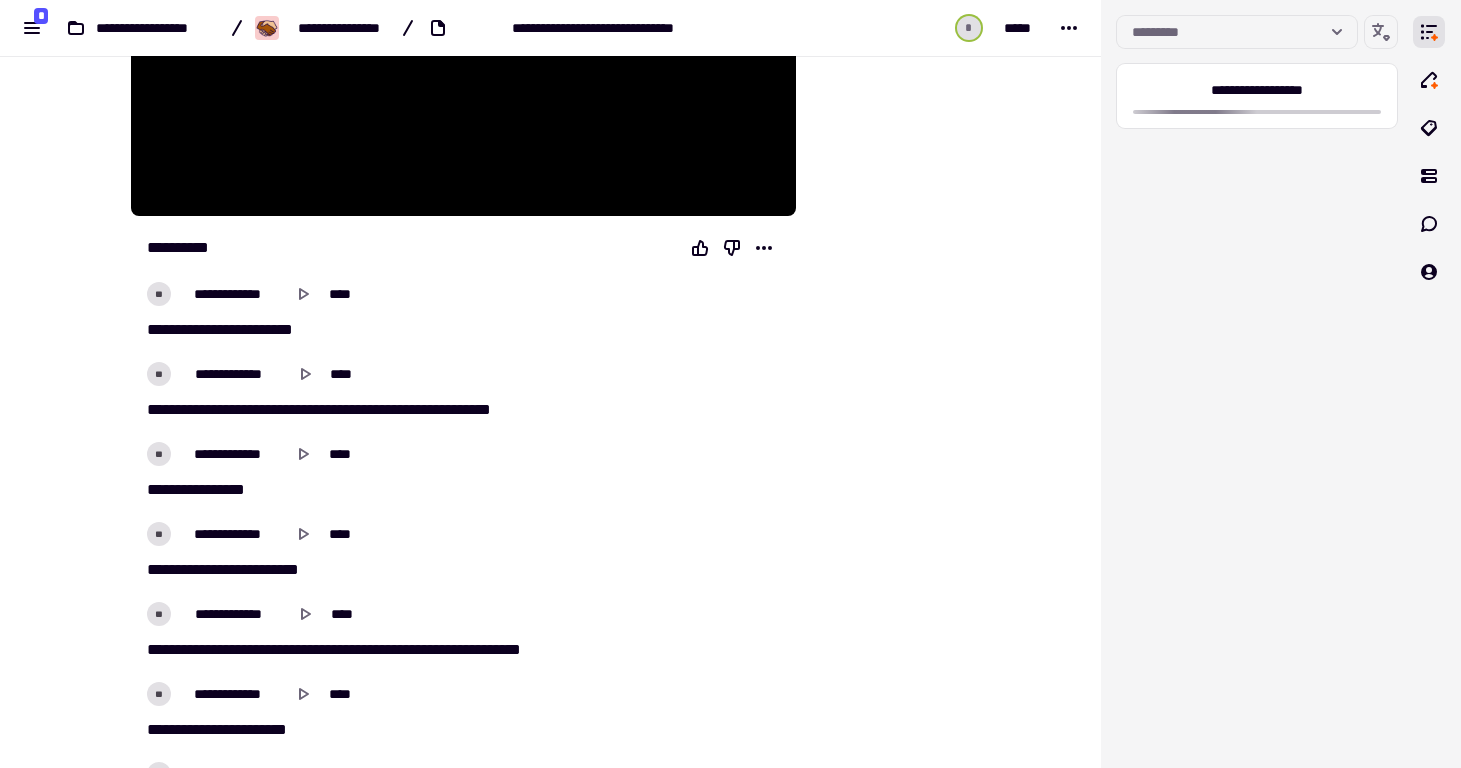 scroll, scrollTop: 430, scrollLeft: 0, axis: vertical 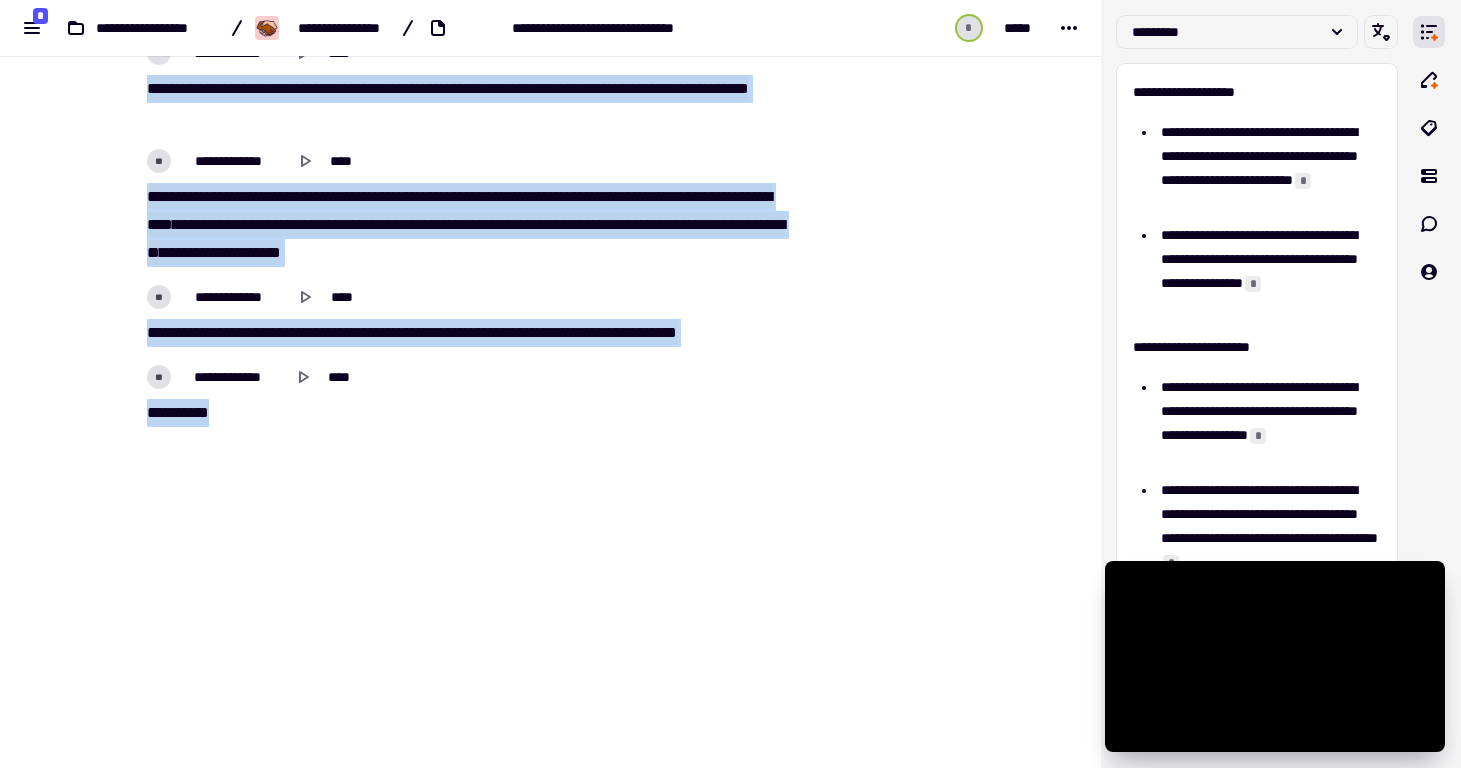 drag, startPoint x: 119, startPoint y: 254, endPoint x: 493, endPoint y: 767, distance: 634.8583 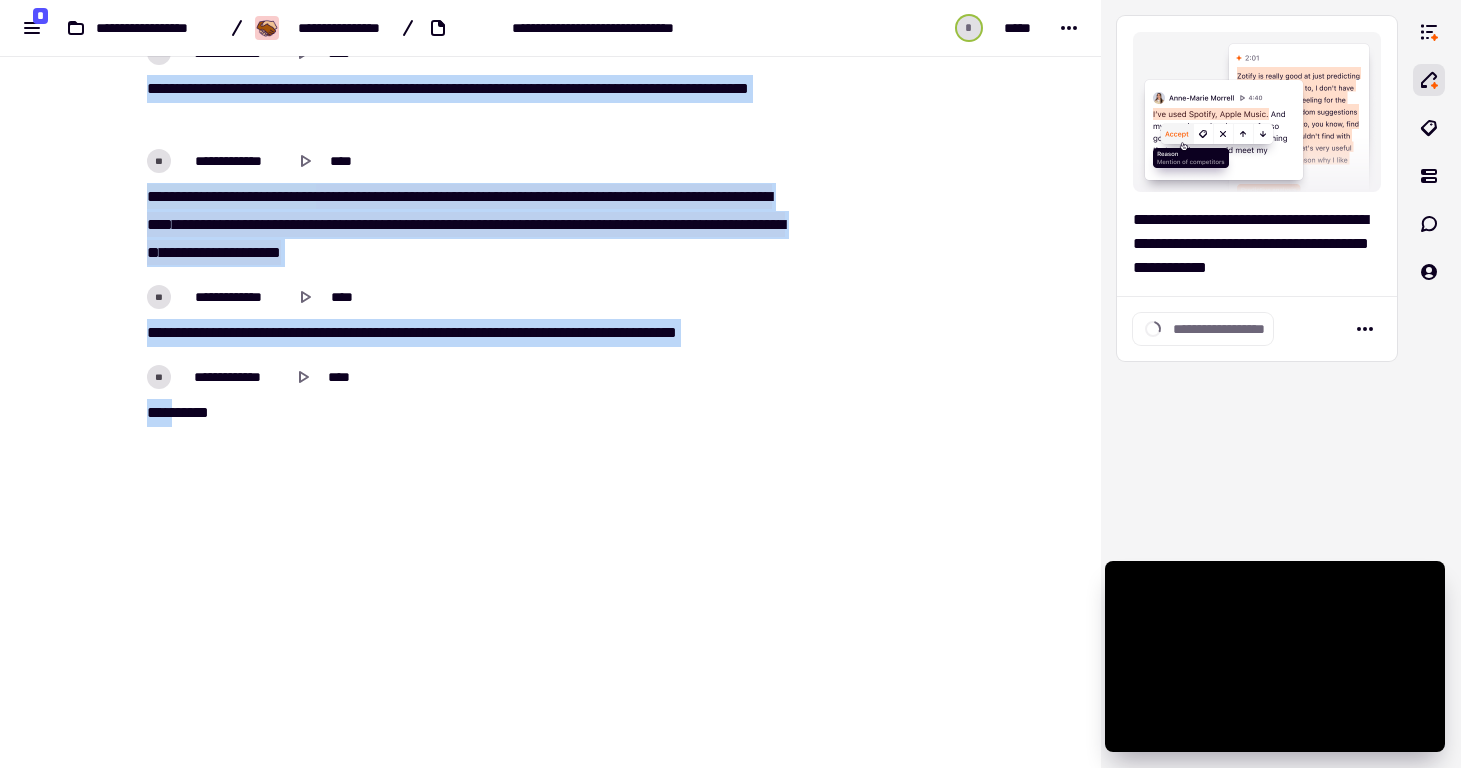 drag, startPoint x: 143, startPoint y: 151, endPoint x: 338, endPoint y: 189, distance: 198.66806 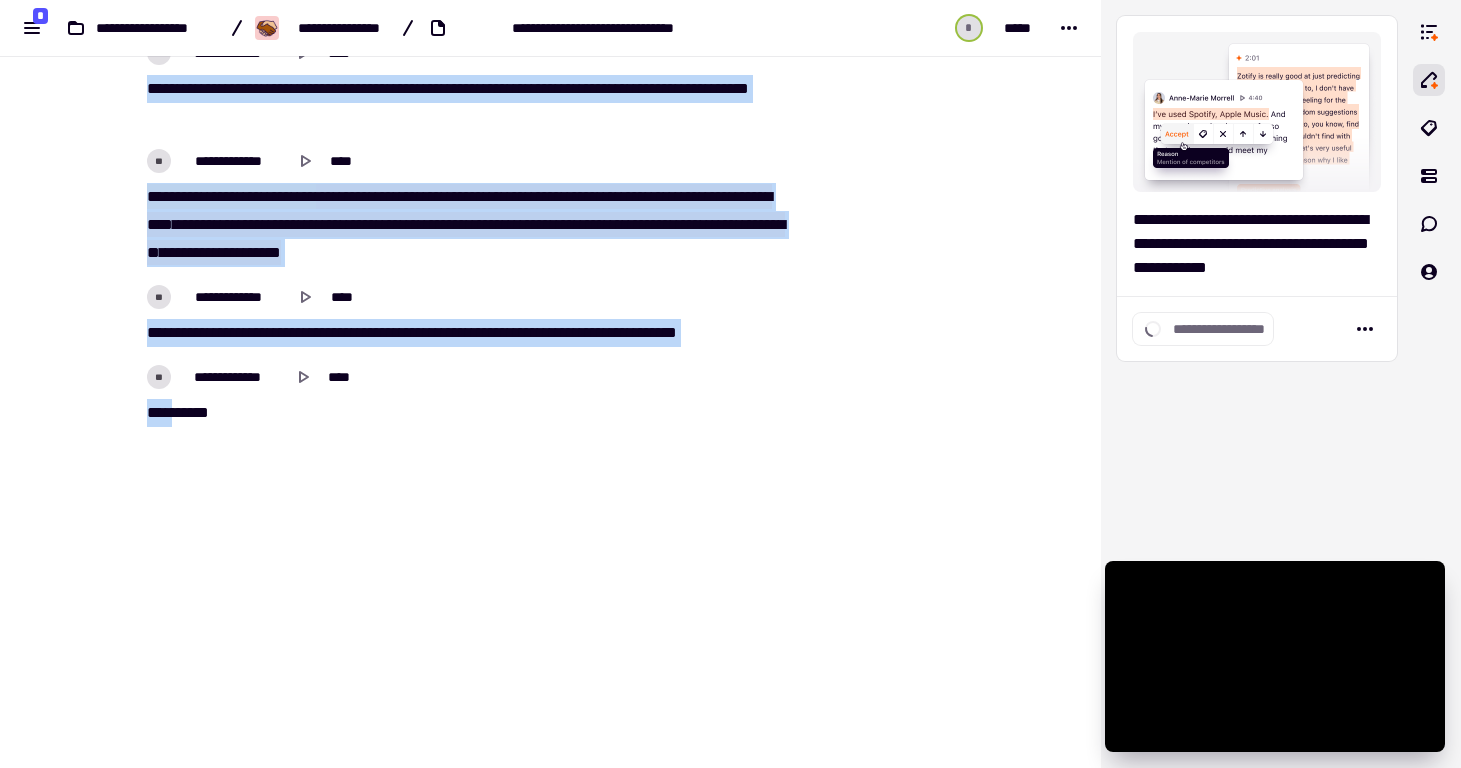 click on "**********" at bounding box center [463, 207] 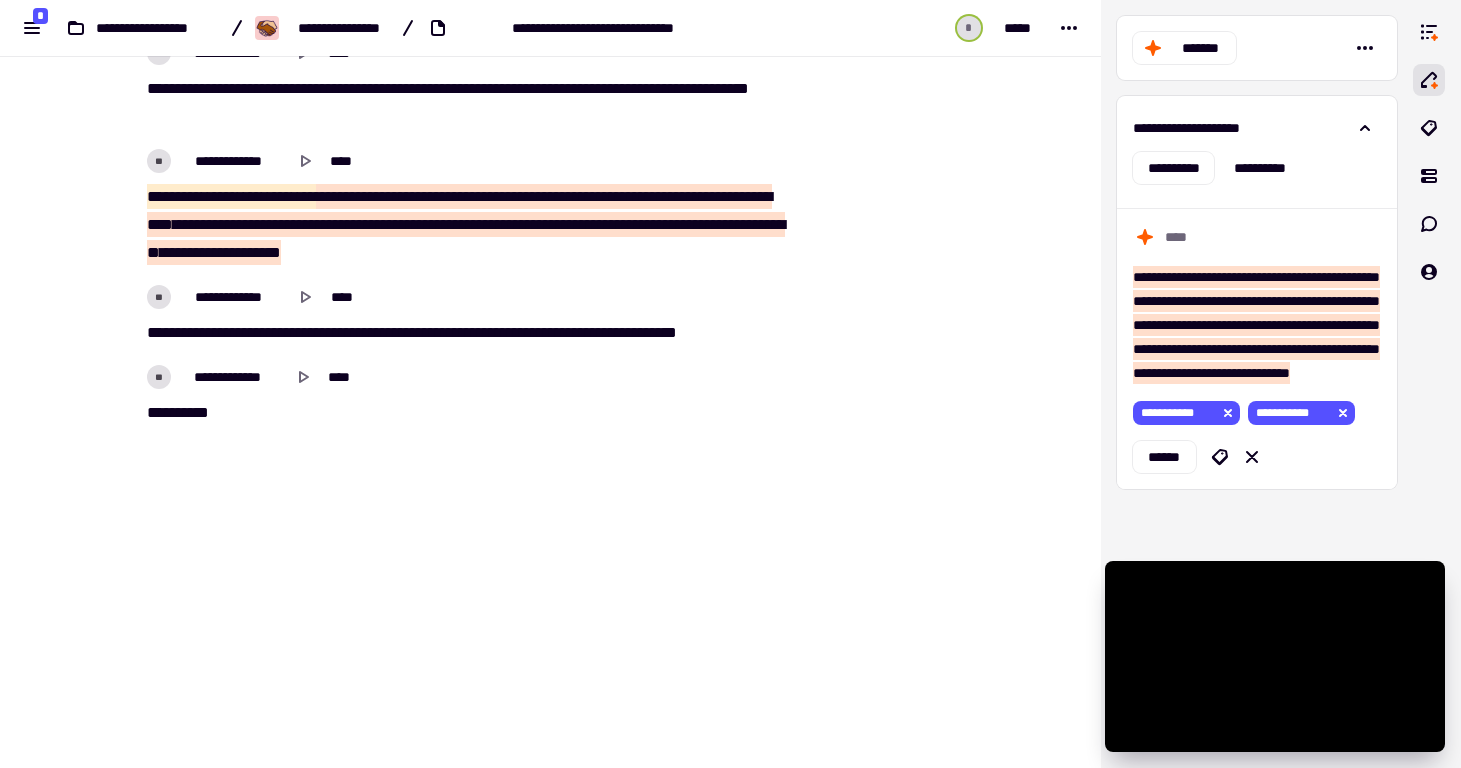 click on "***   ******   *****   ***   *****   *******   ******   ****   *   ****   ******   ****   *   ***   ****   ***   ******" at bounding box center (463, 333) 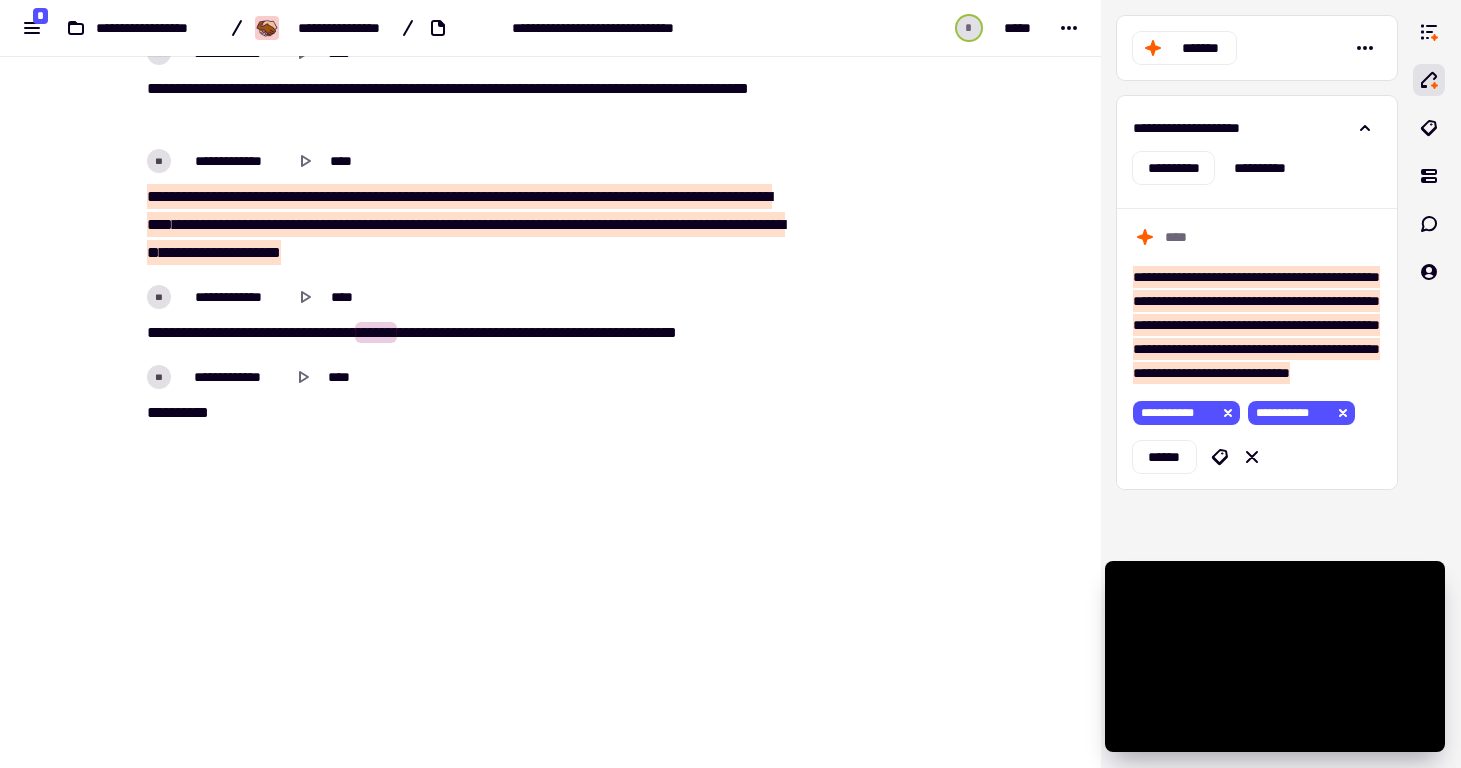 click on "***   *****" at bounding box center (463, 413) 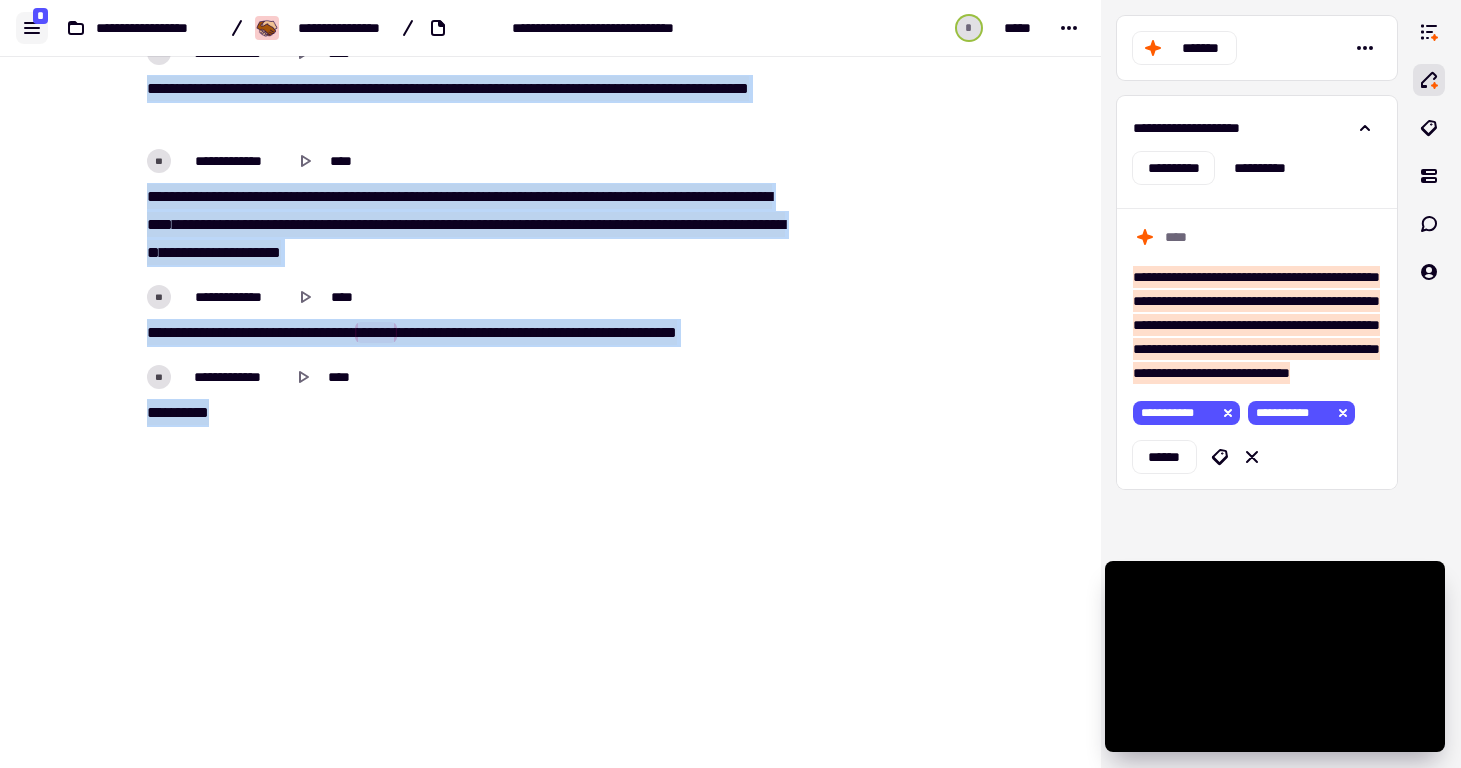 drag, startPoint x: 491, startPoint y: 423, endPoint x: 24, endPoint y: 20, distance: 616.8452 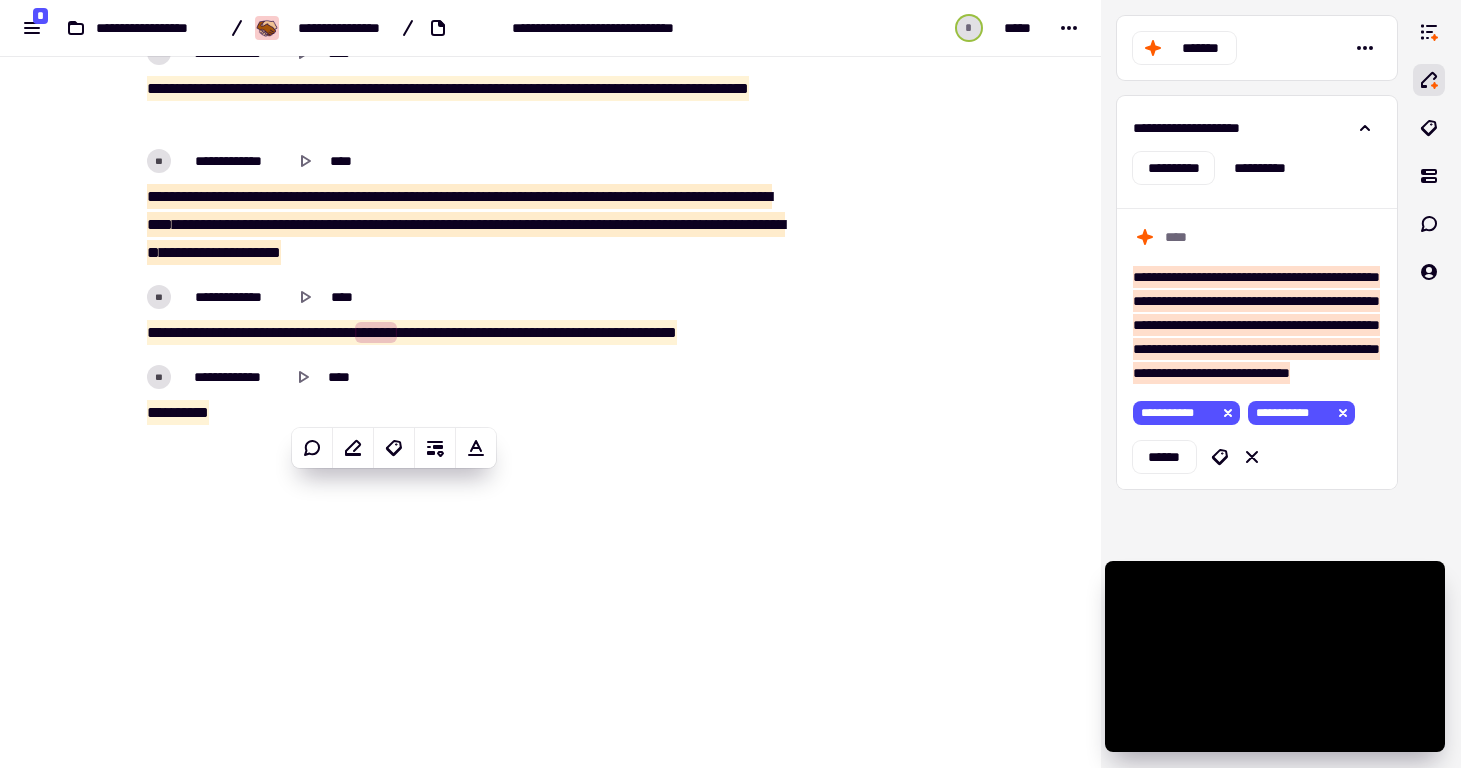 click on "**********" at bounding box center [550, 384] 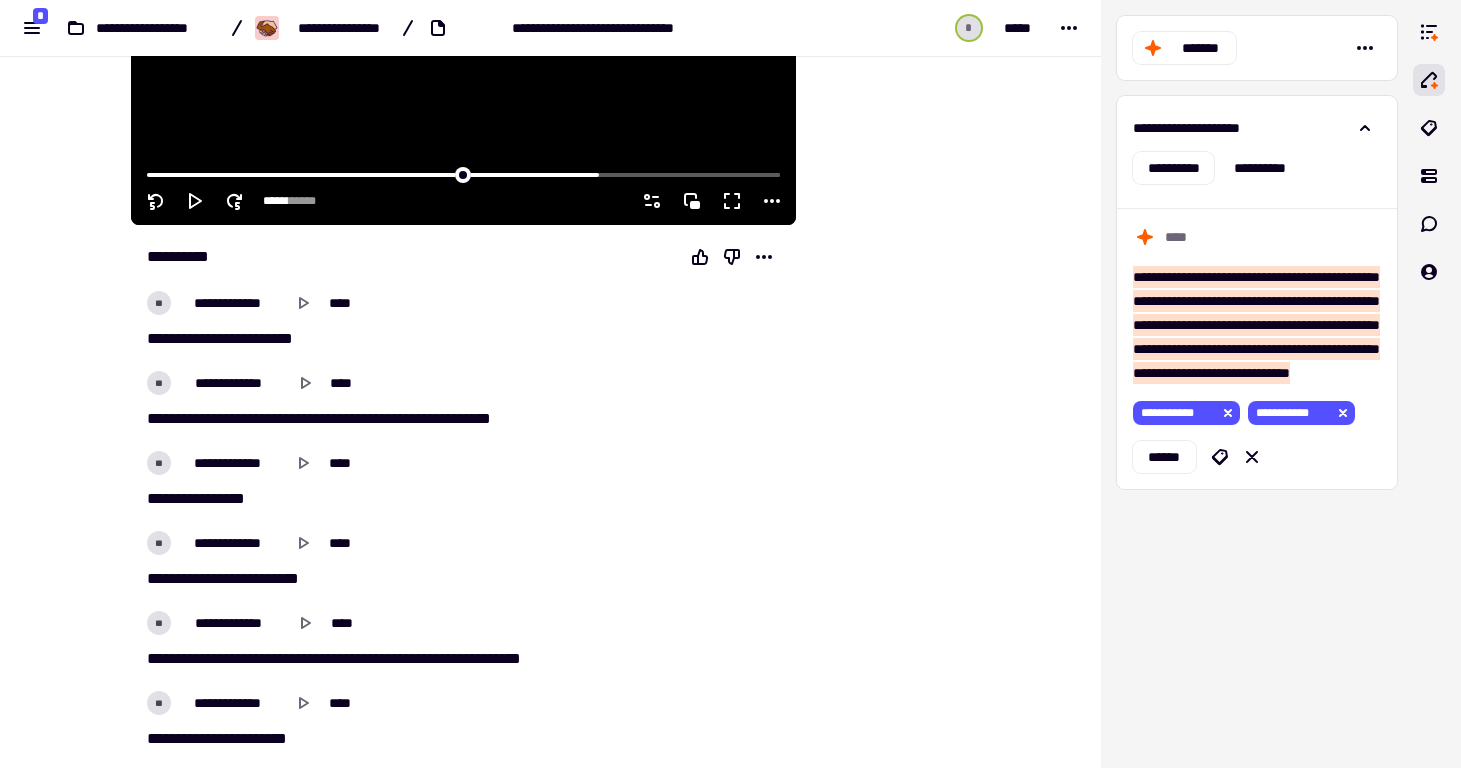 scroll, scrollTop: 375, scrollLeft: 0, axis: vertical 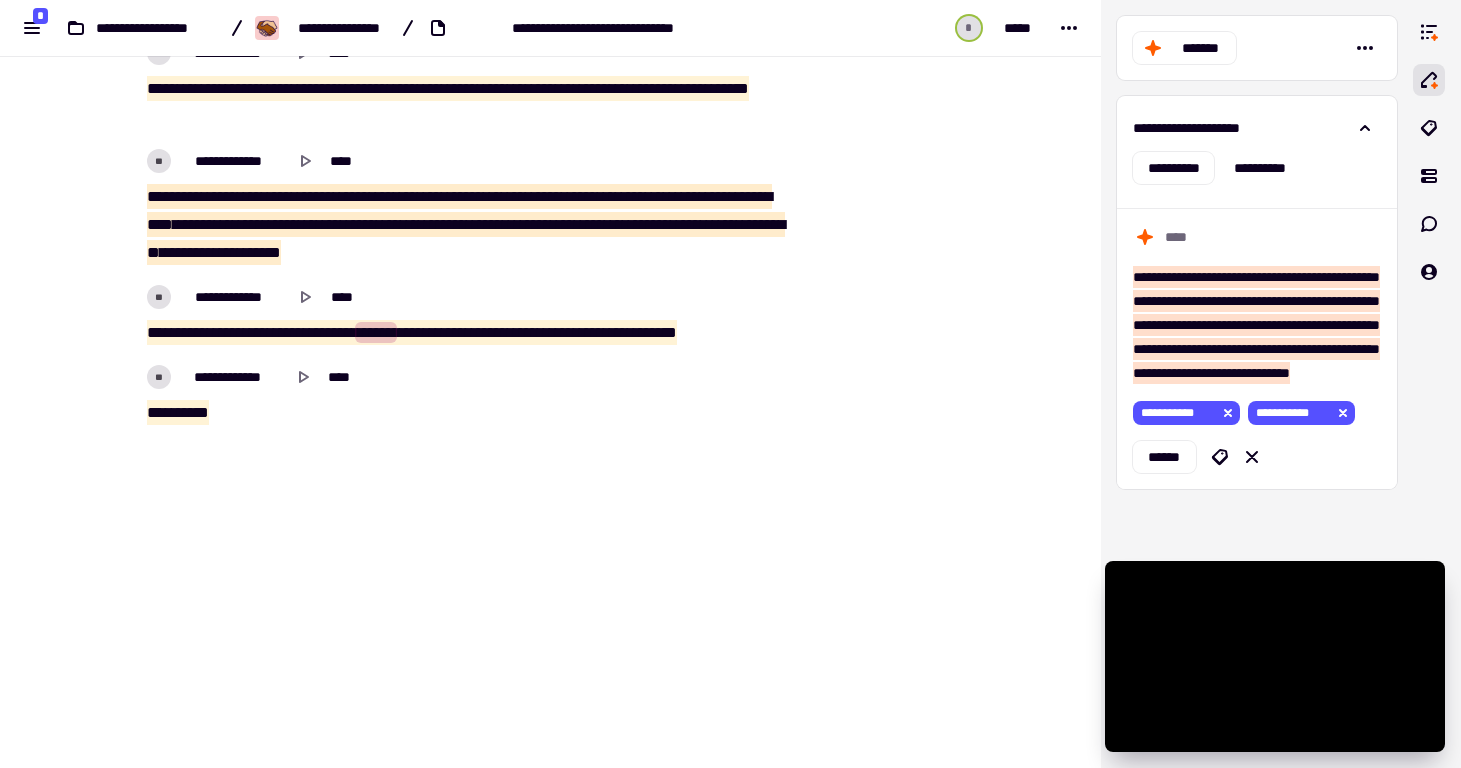 drag, startPoint x: 113, startPoint y: 329, endPoint x: 784, endPoint y: 767, distance: 801.30206 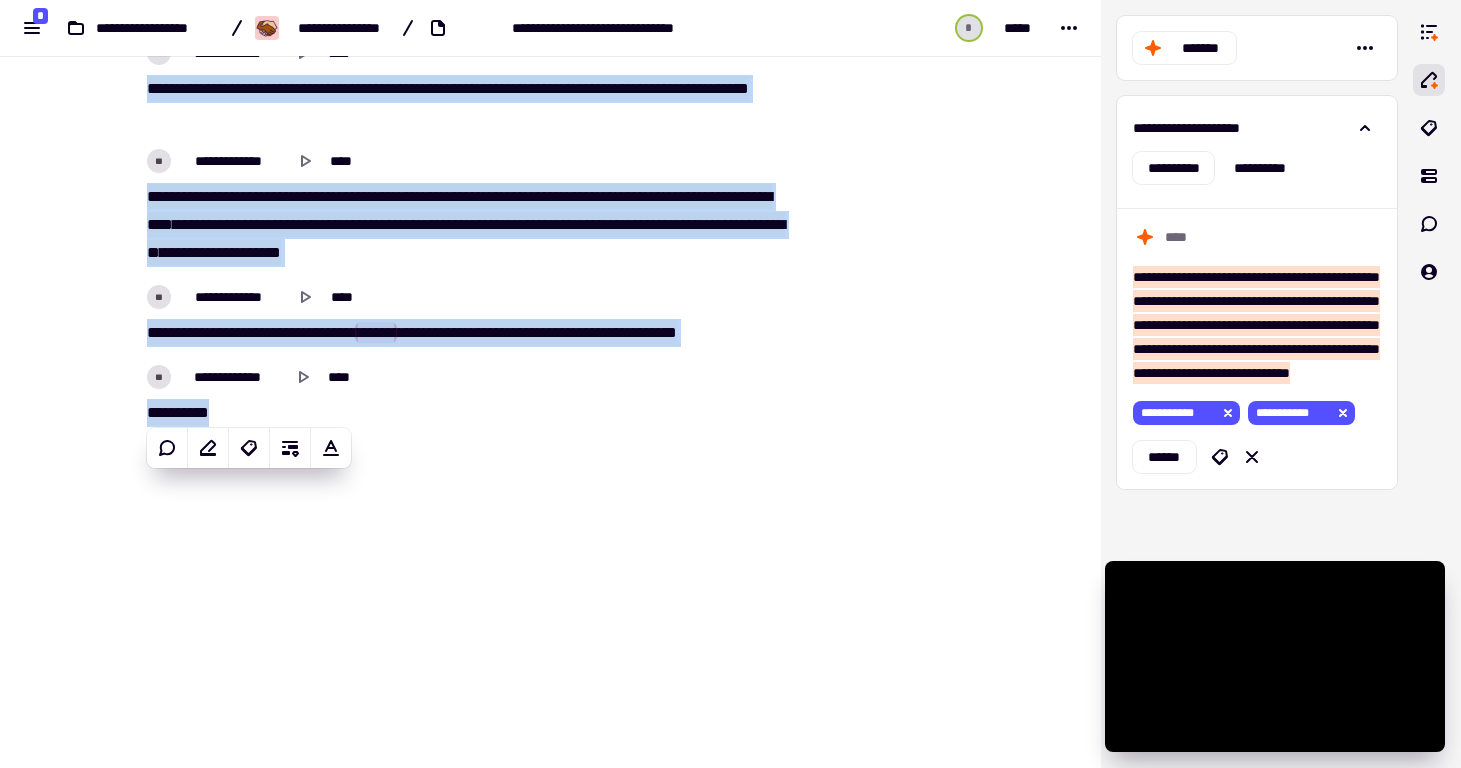 scroll, scrollTop: 450, scrollLeft: 0, axis: vertical 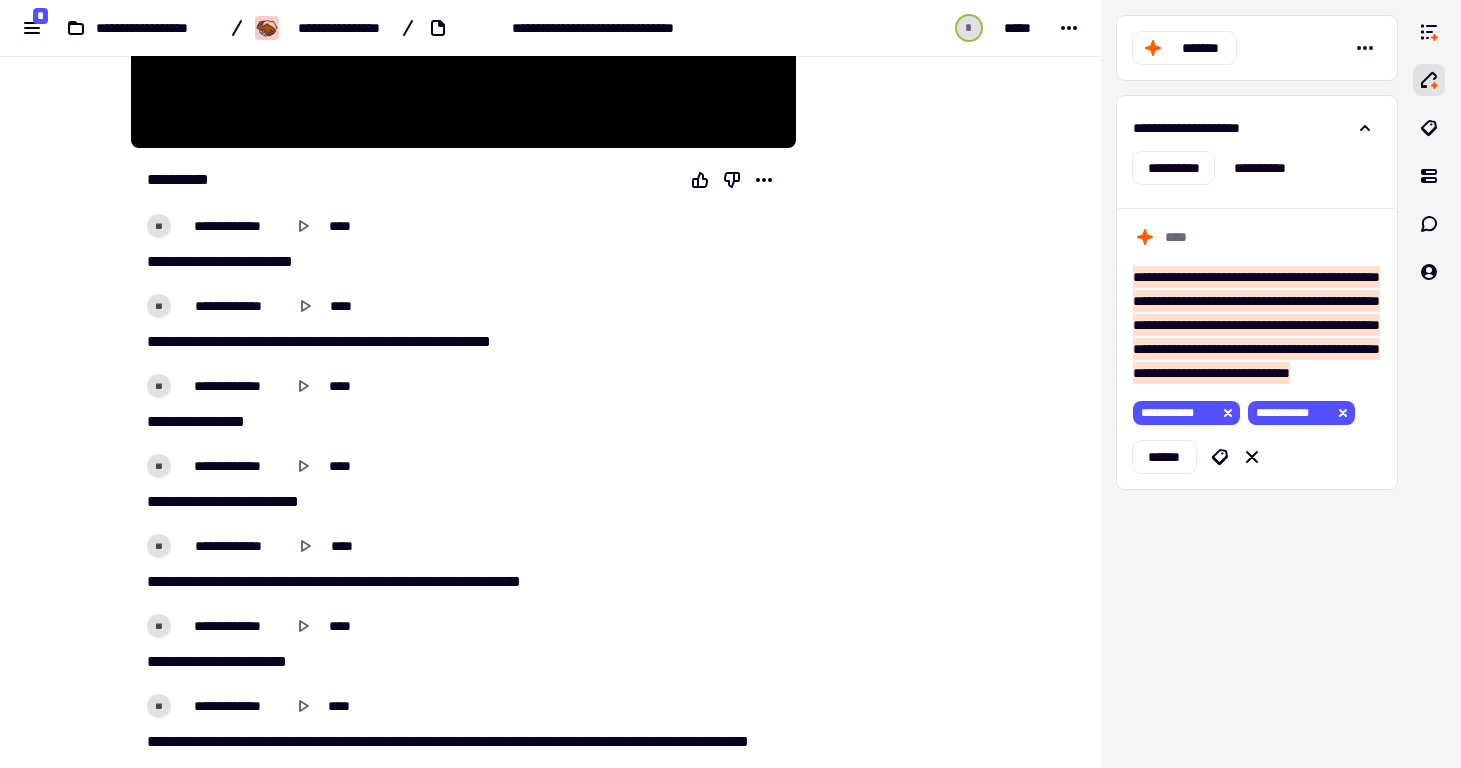 click on "**********" at bounding box center (463, 262) 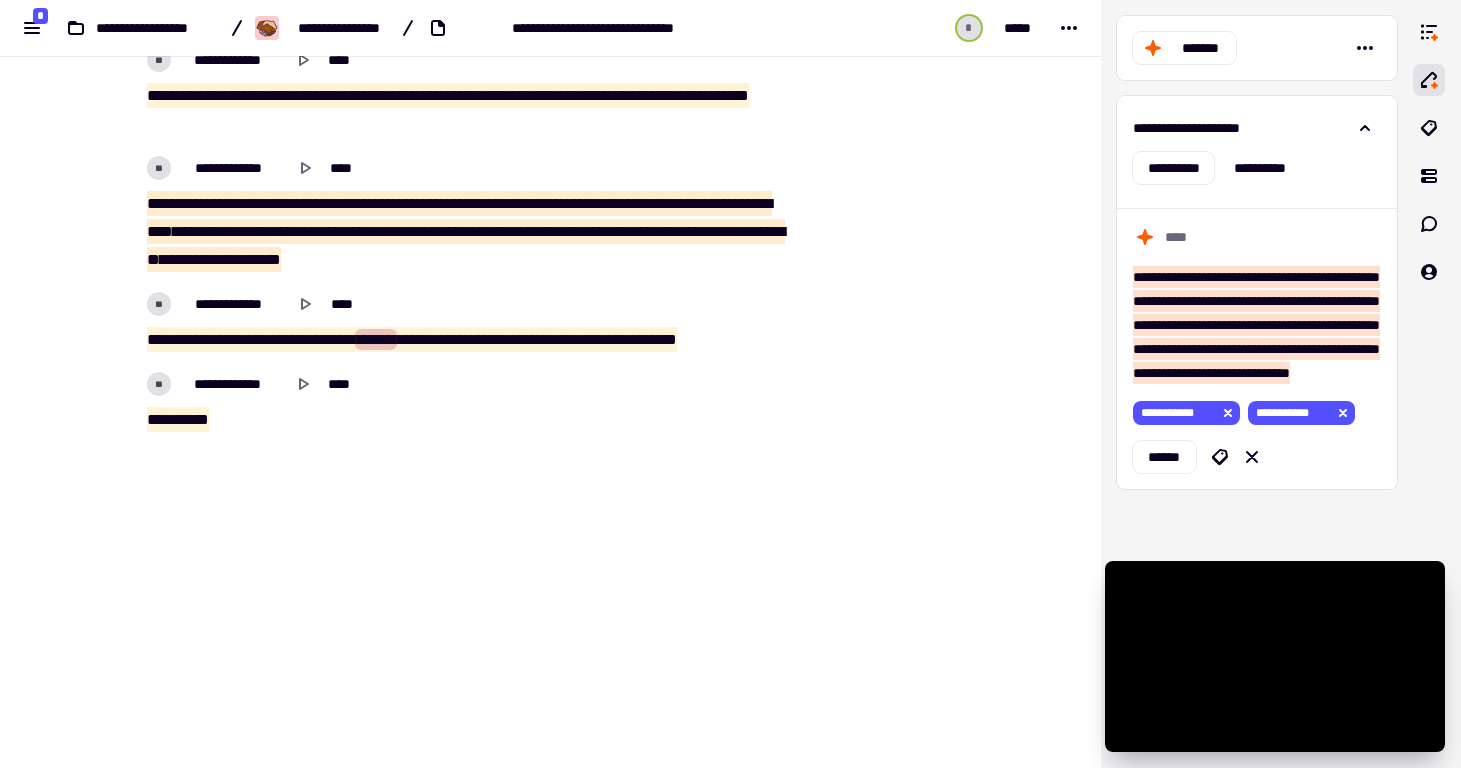 scroll, scrollTop: 1103, scrollLeft: 0, axis: vertical 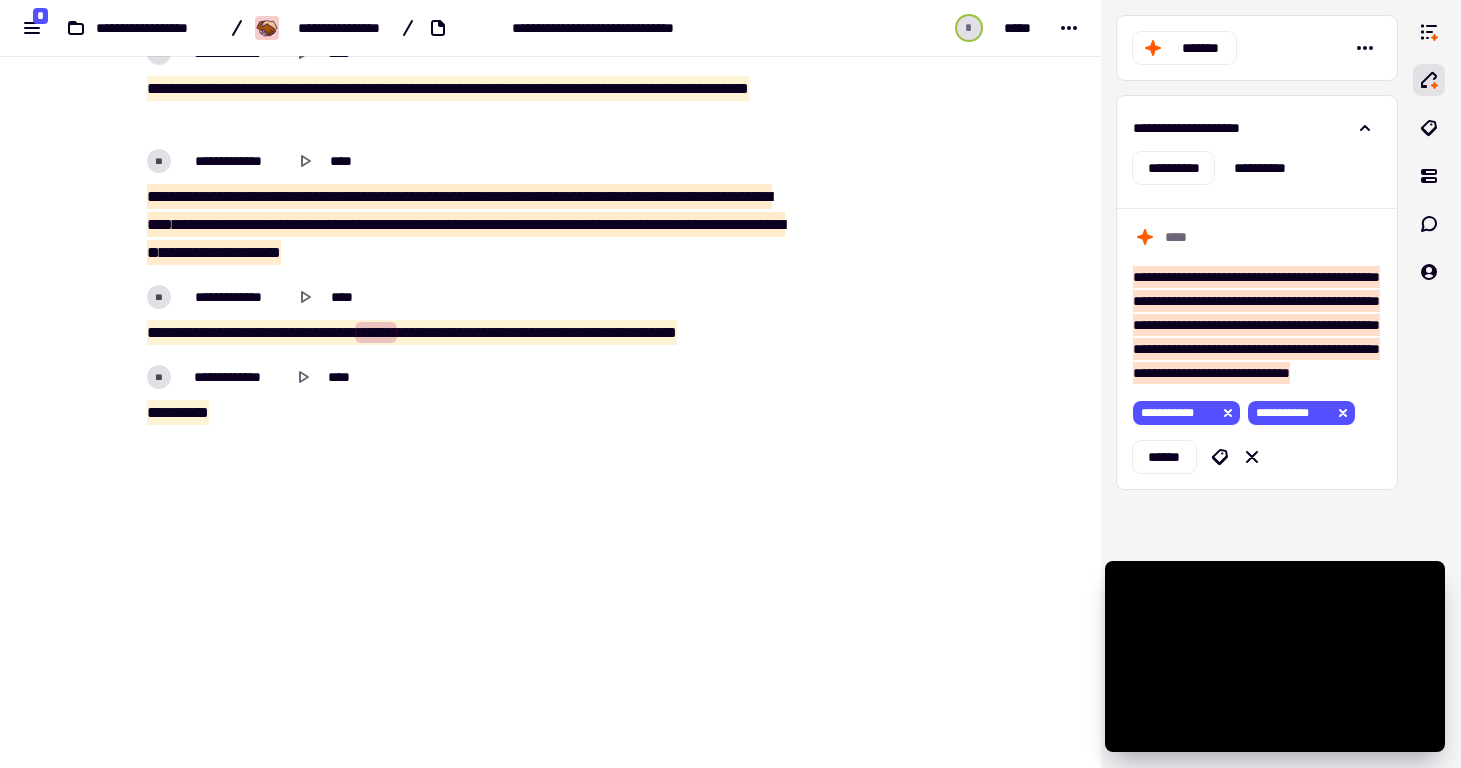 drag, startPoint x: 125, startPoint y: 261, endPoint x: 533, endPoint y: 570, distance: 511.80563 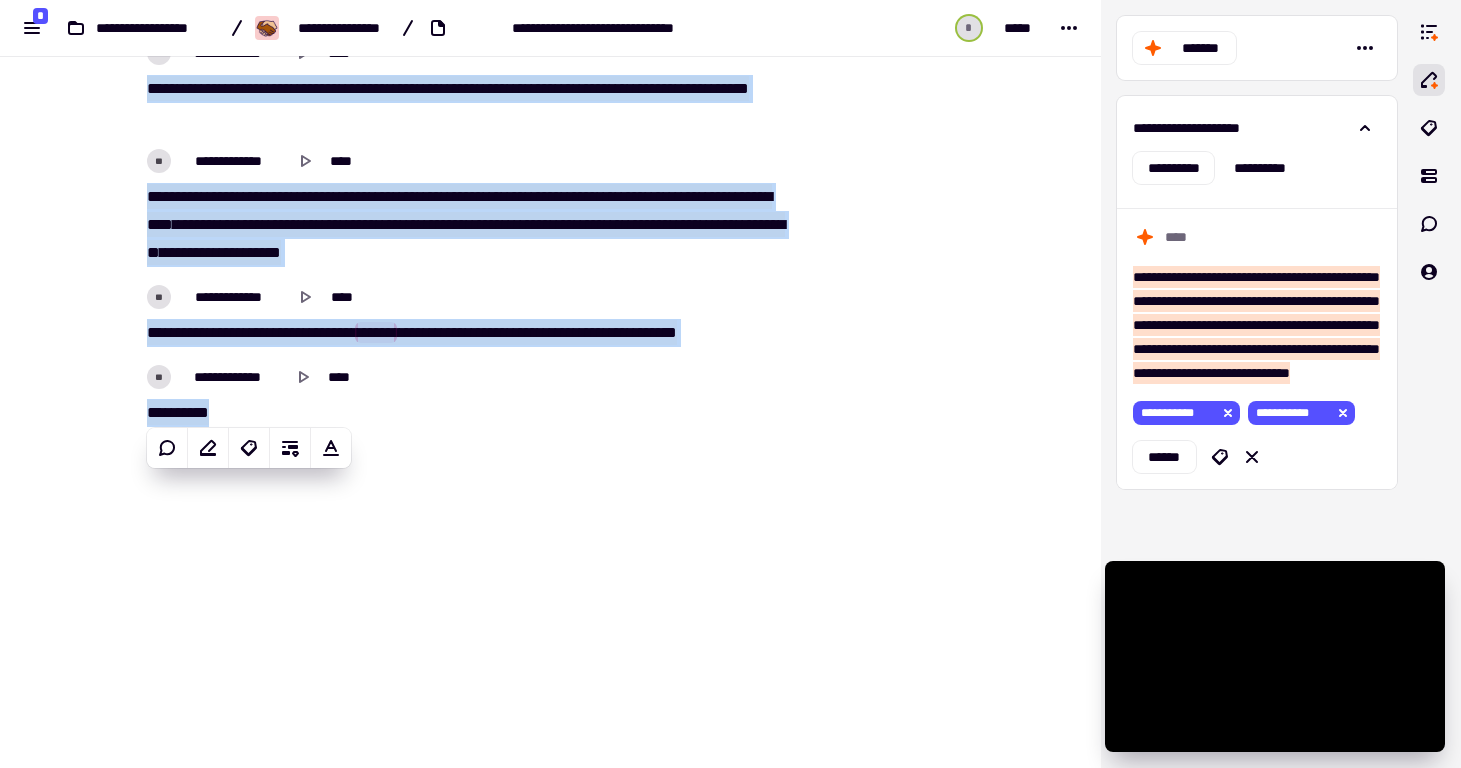 copy on "**********" 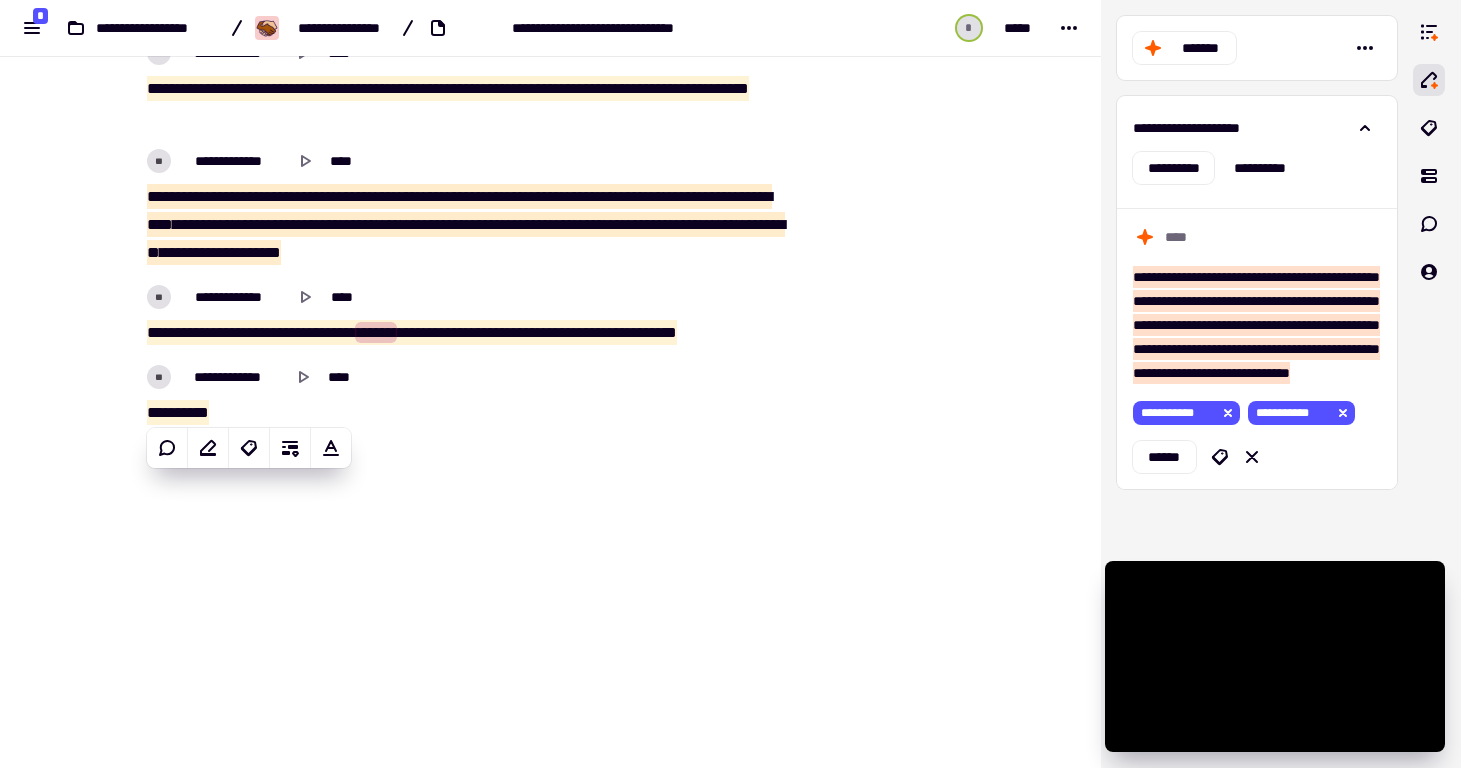 click at bounding box center [897, -131] 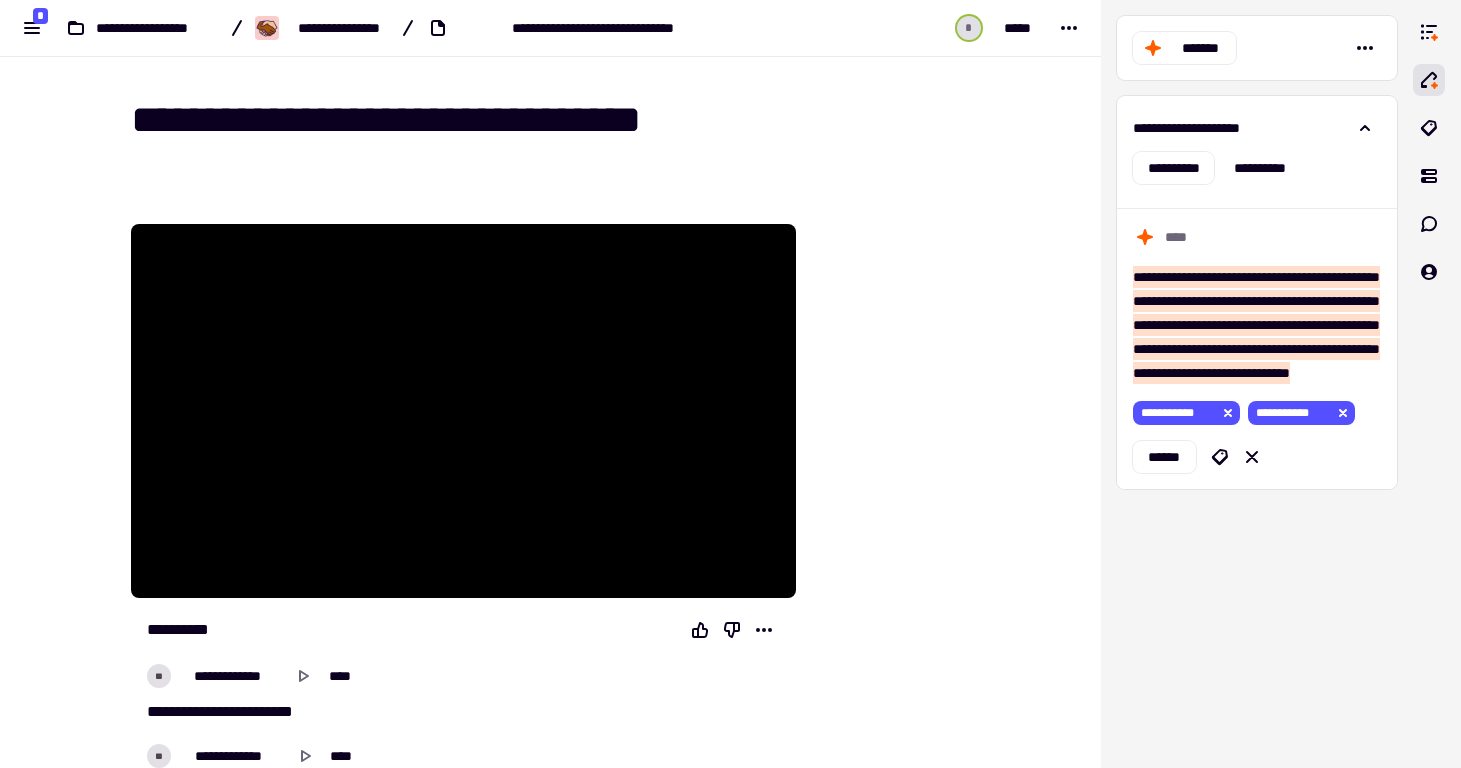 scroll, scrollTop: -4, scrollLeft: 0, axis: vertical 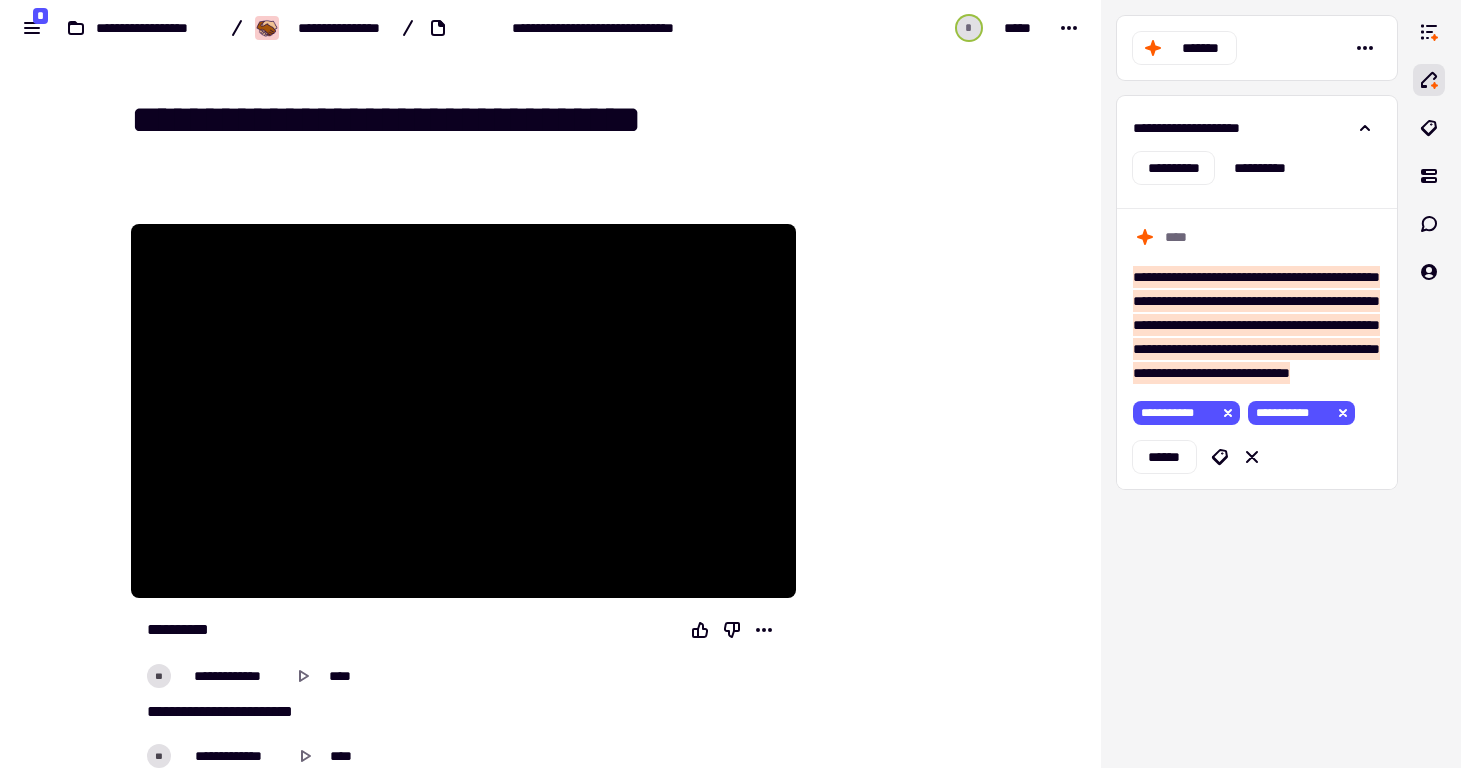 click on "**********" at bounding box center [550, 28] 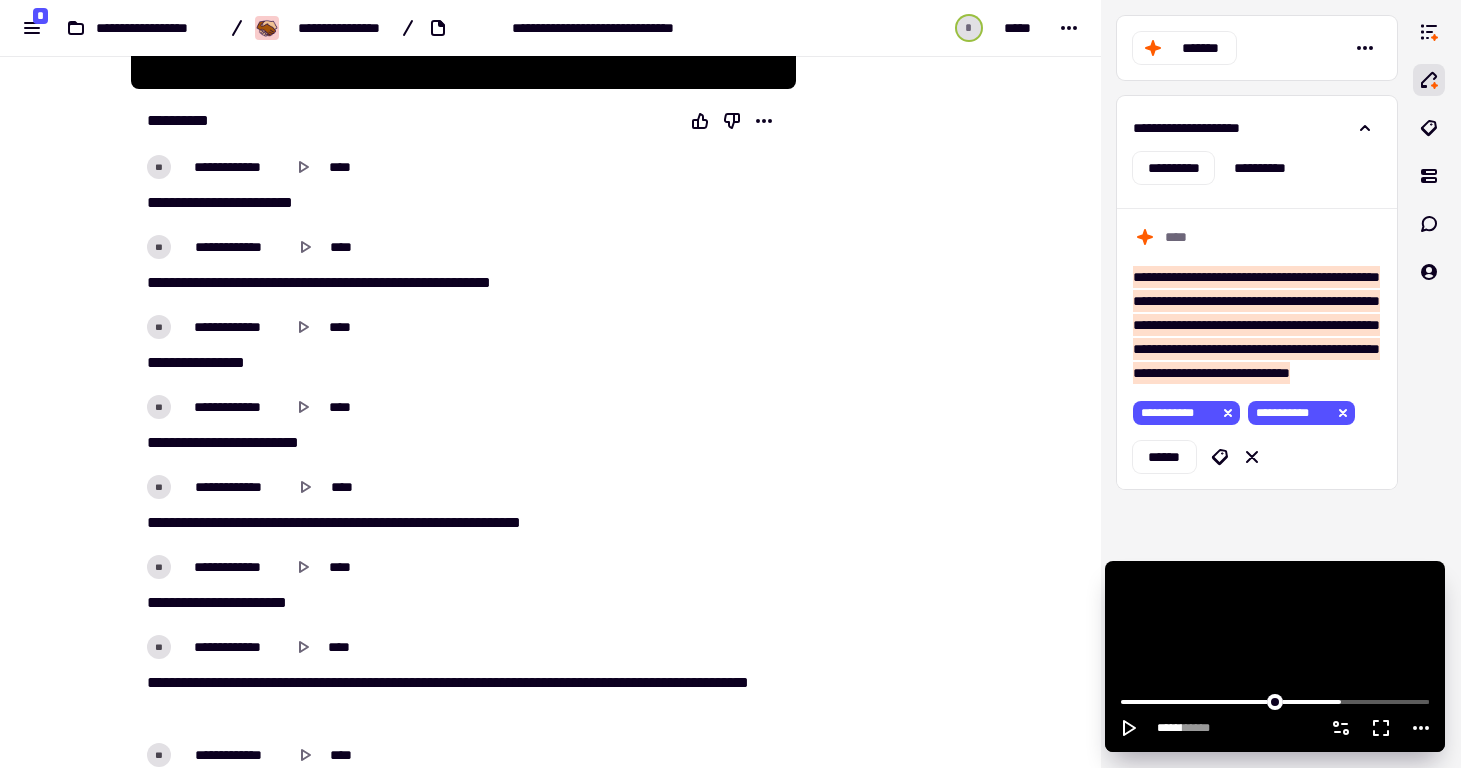 scroll, scrollTop: 534, scrollLeft: 0, axis: vertical 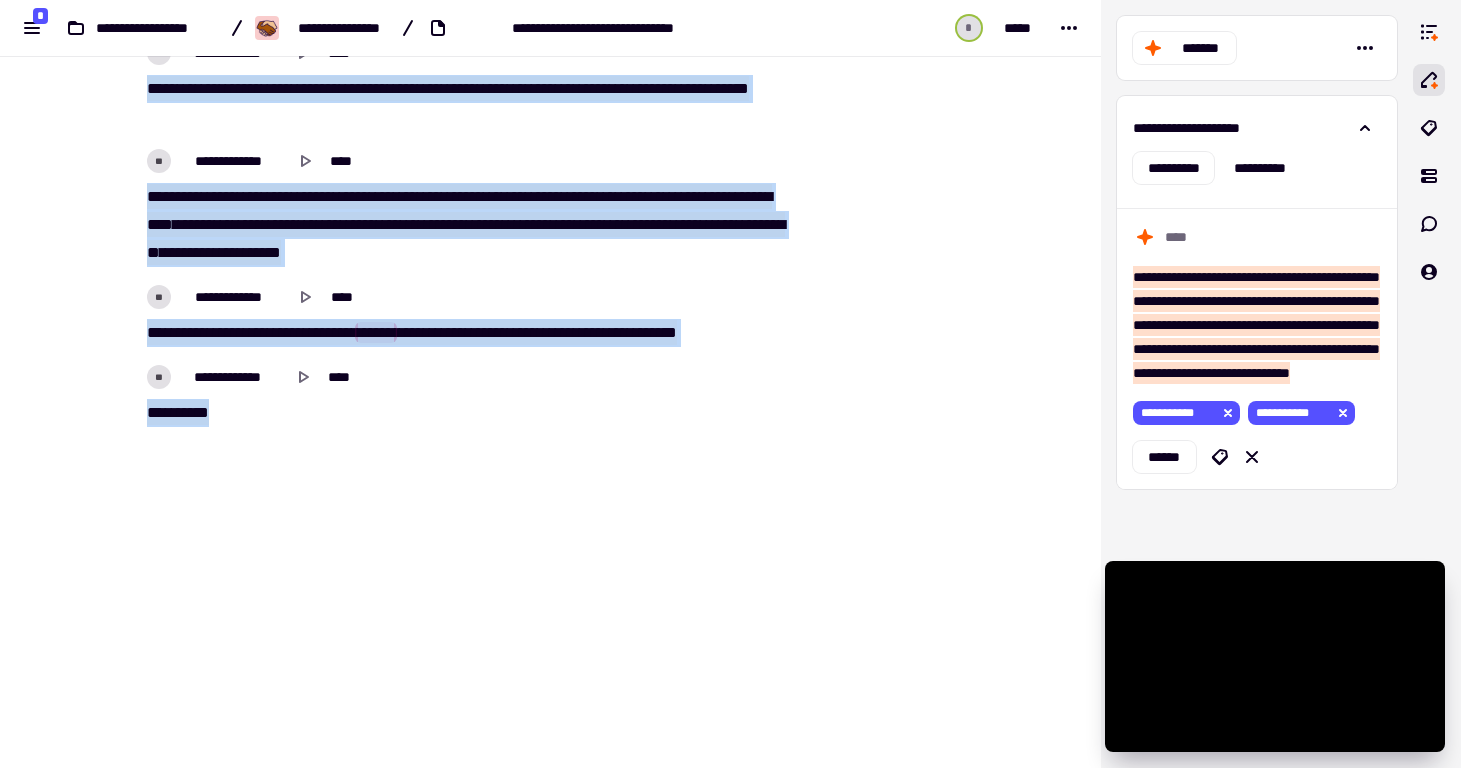 drag, startPoint x: 127, startPoint y: 172, endPoint x: 688, endPoint y: 818, distance: 855.5916 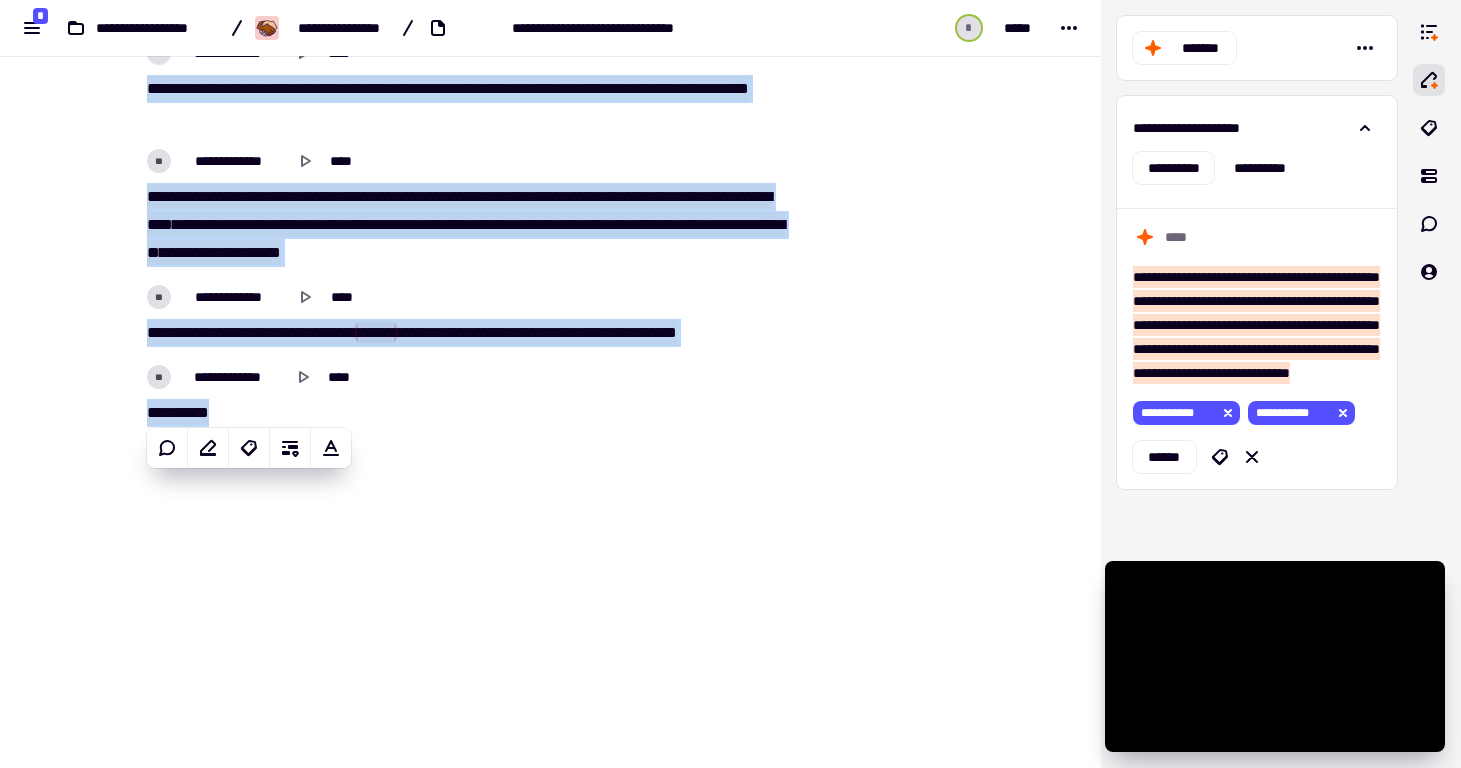copy on "**********" 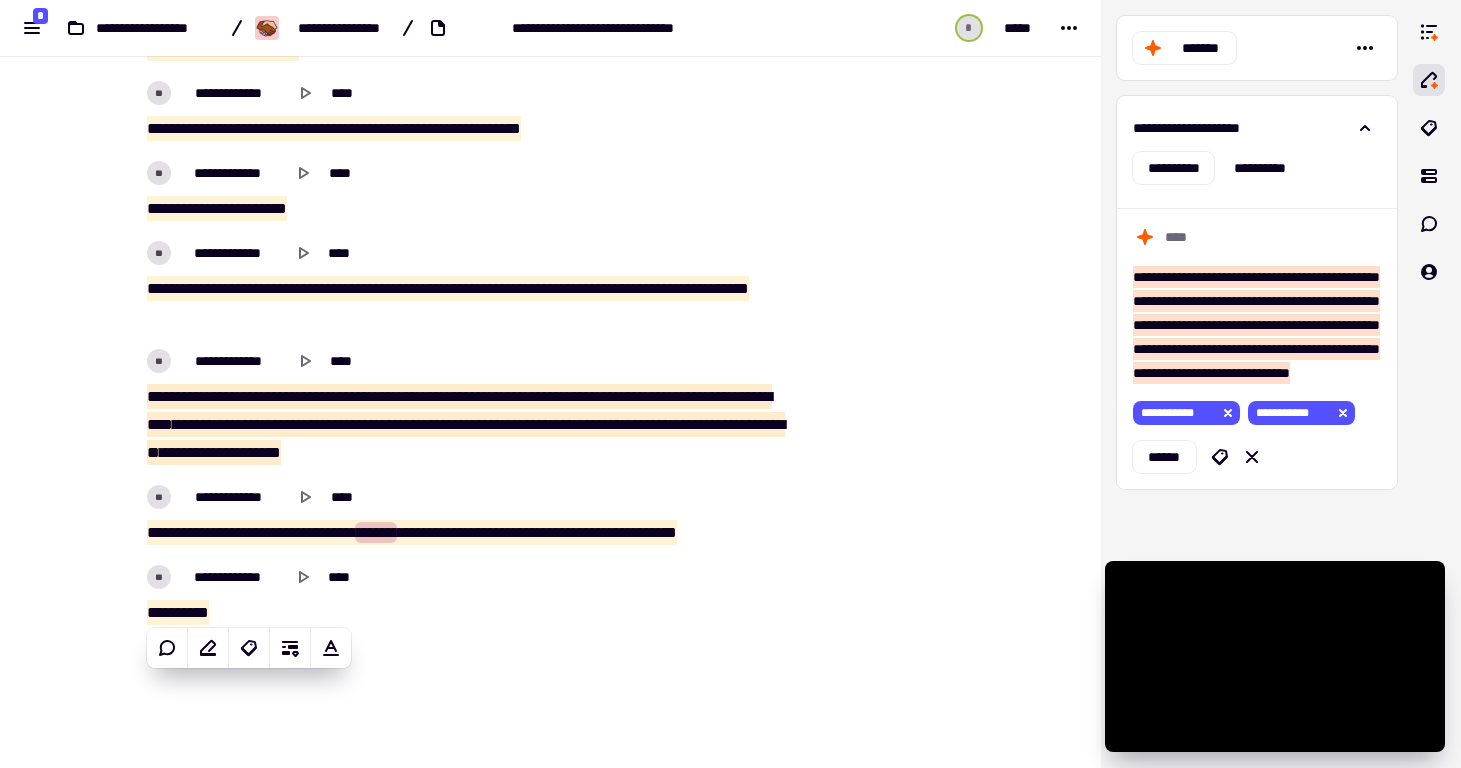 click at bounding box center (897, 69) 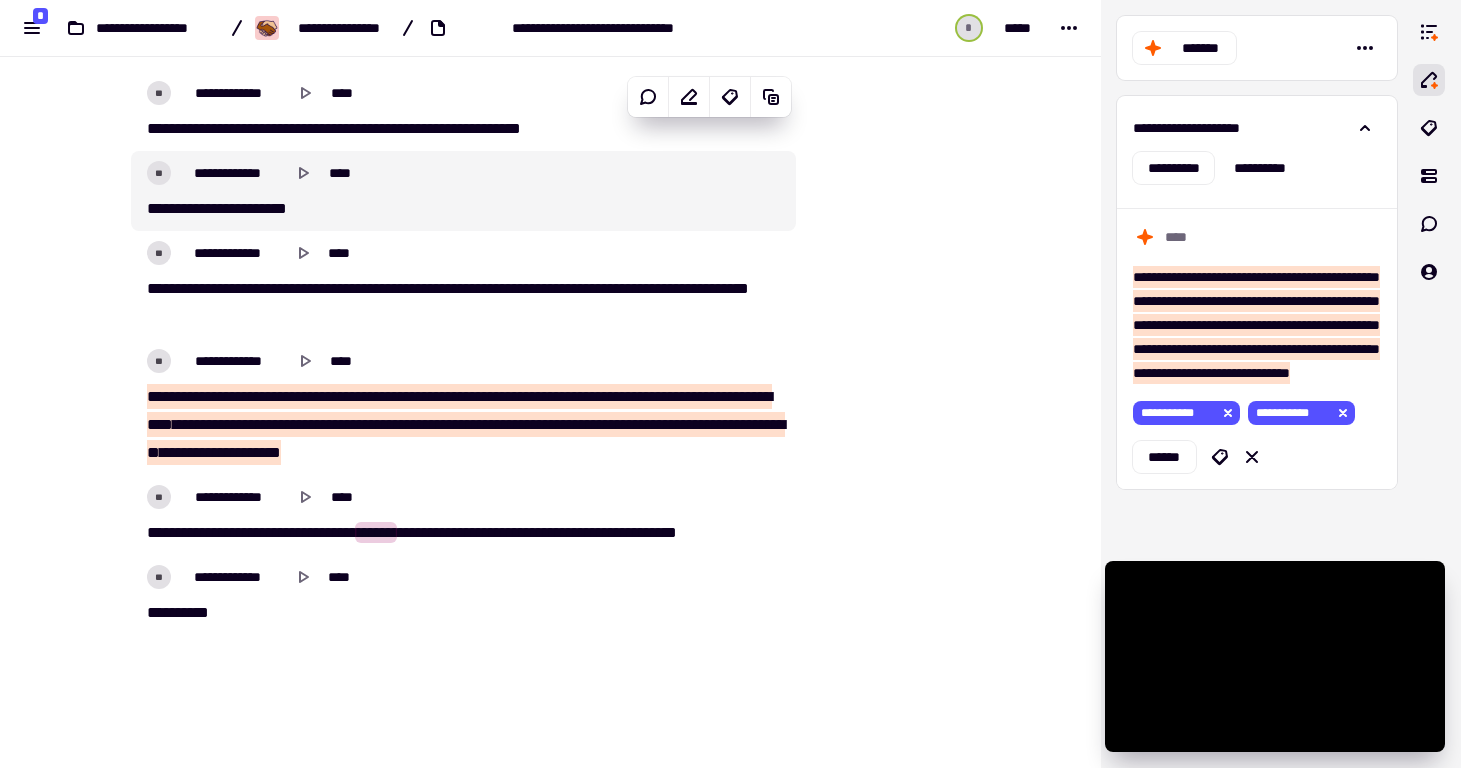click at bounding box center (897, 69) 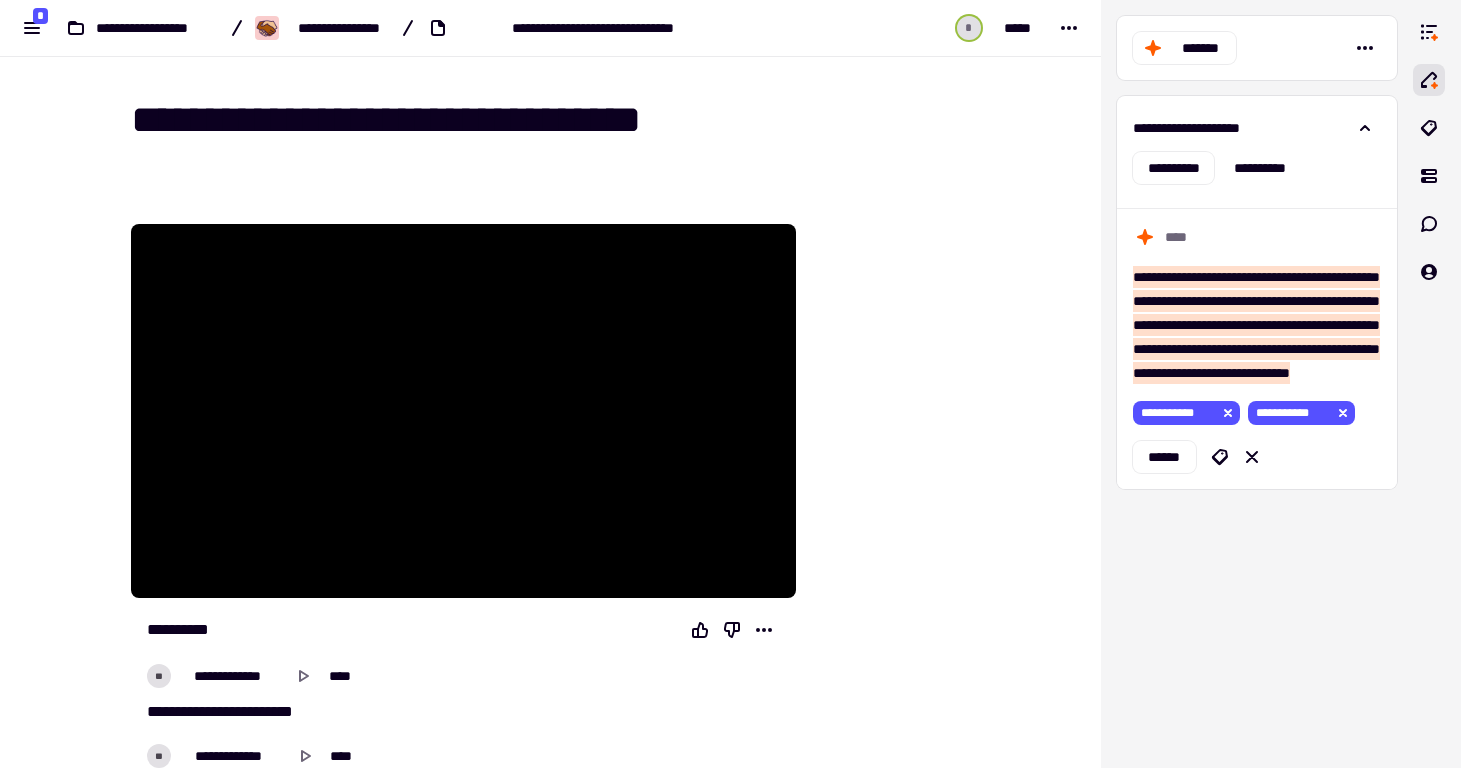 scroll, scrollTop: 0, scrollLeft: 0, axis: both 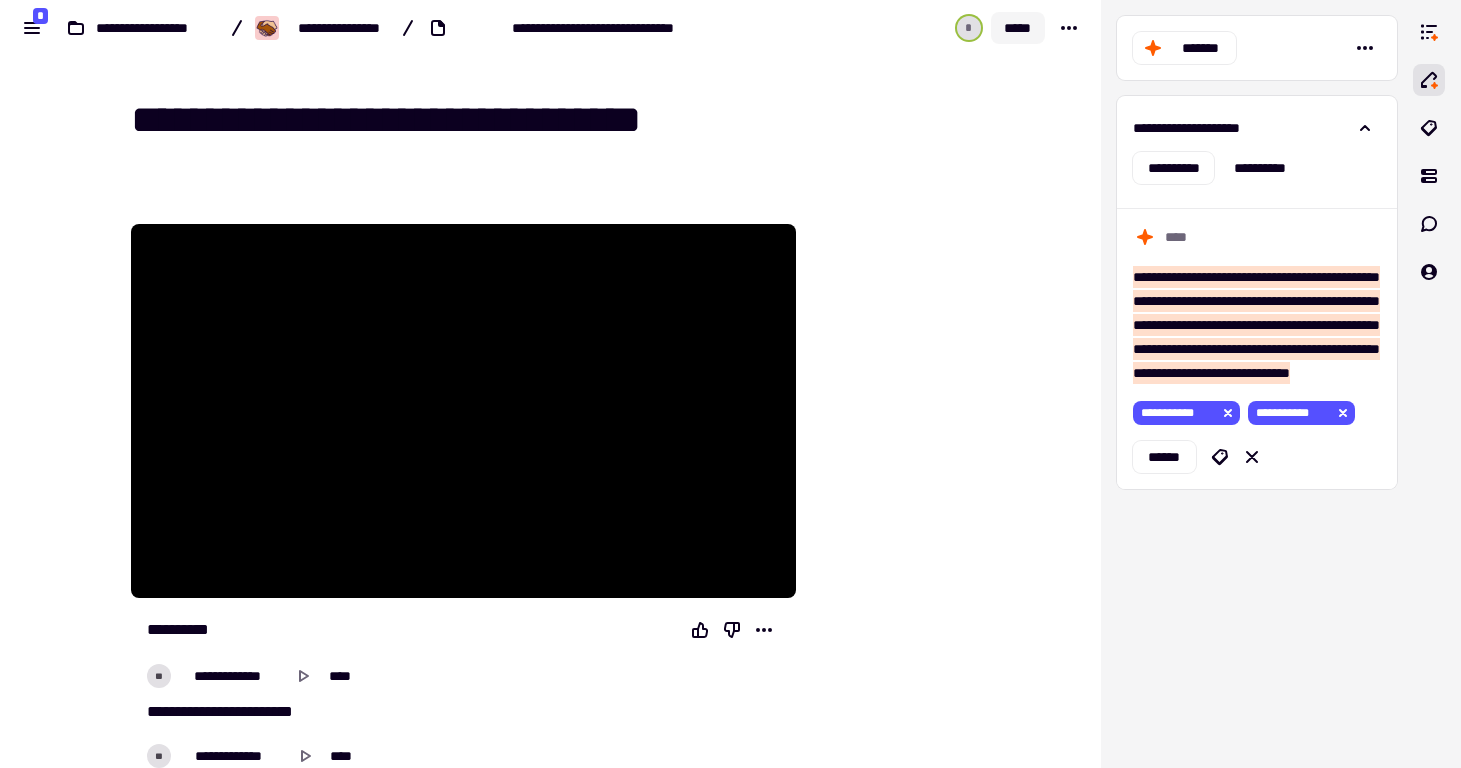 click on "*****" 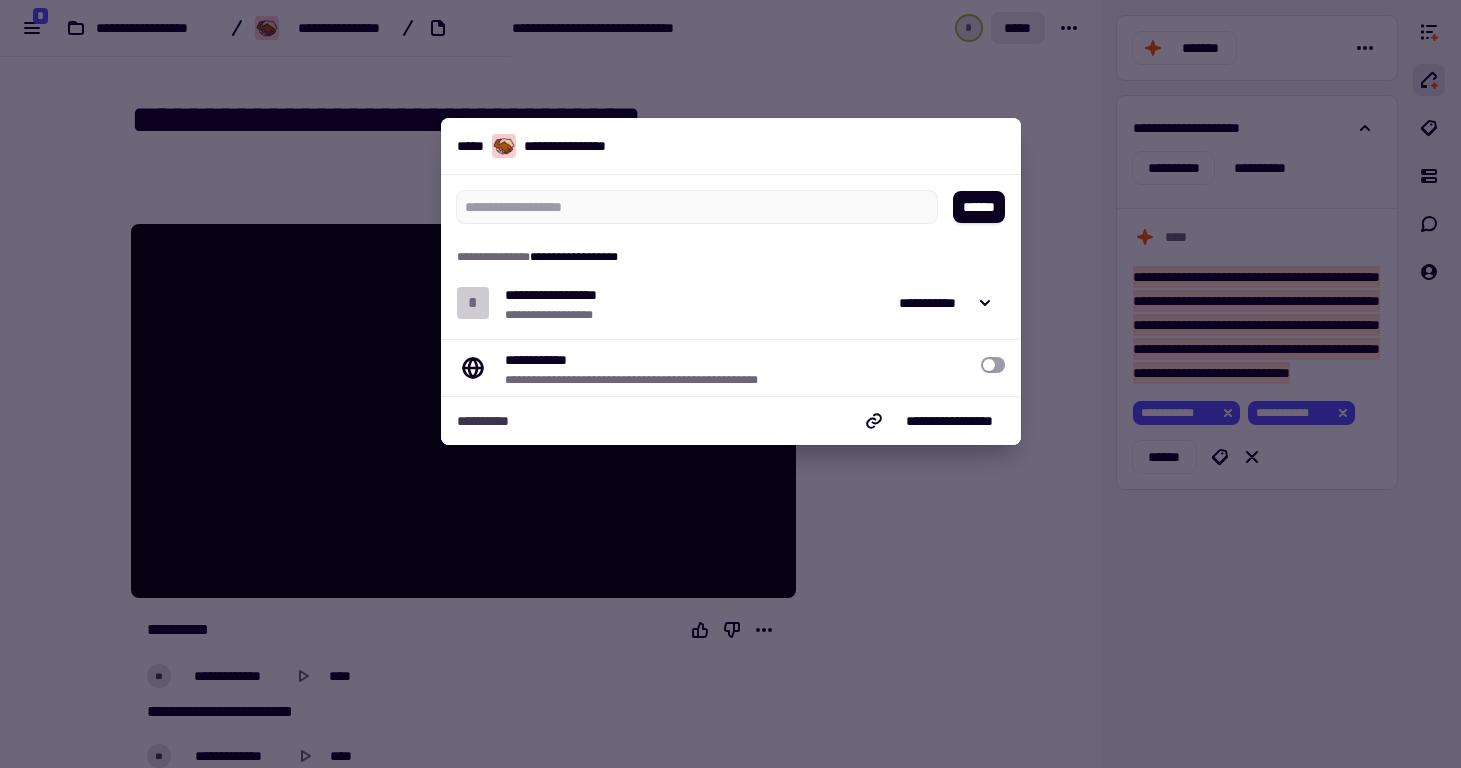 click on "**********" at bounding box center [731, 257] 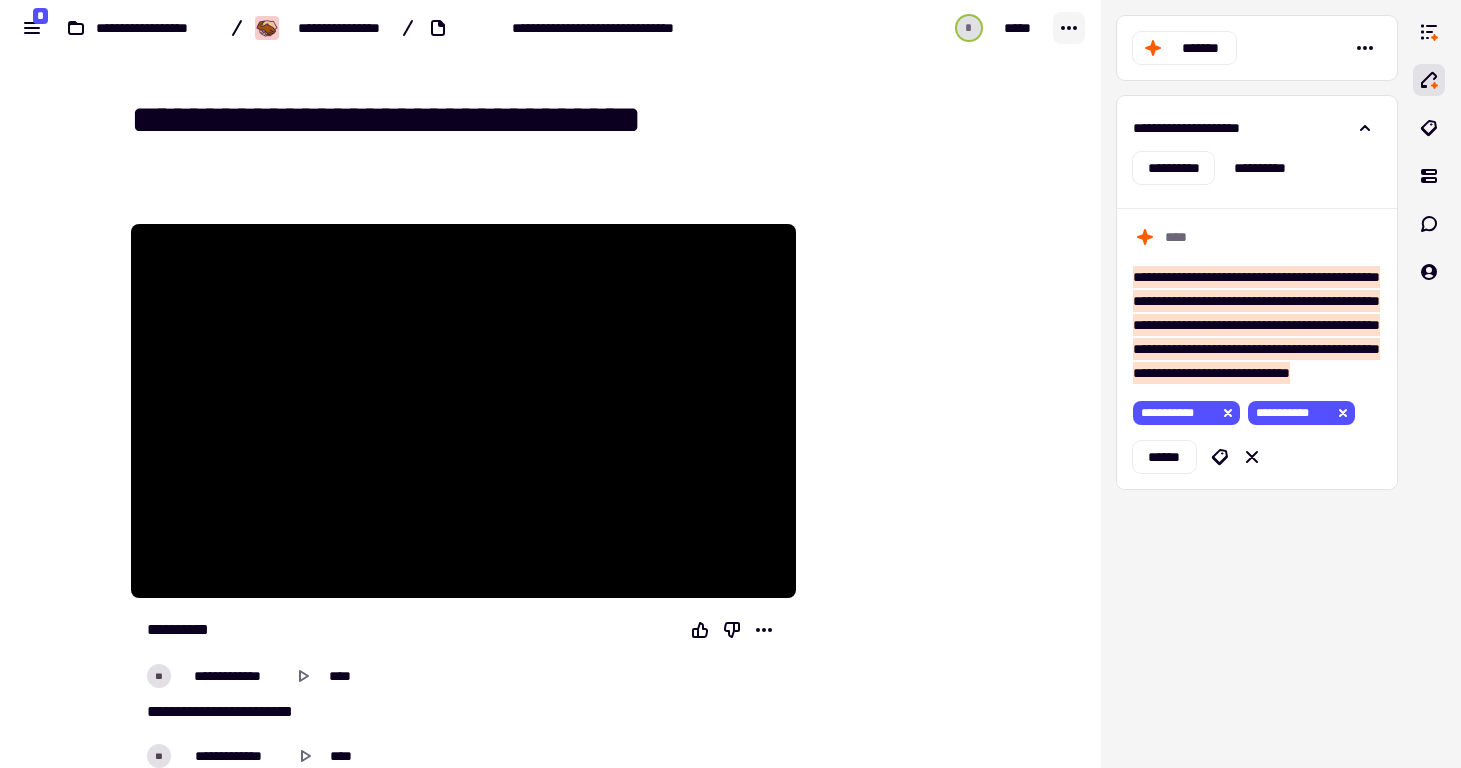 click 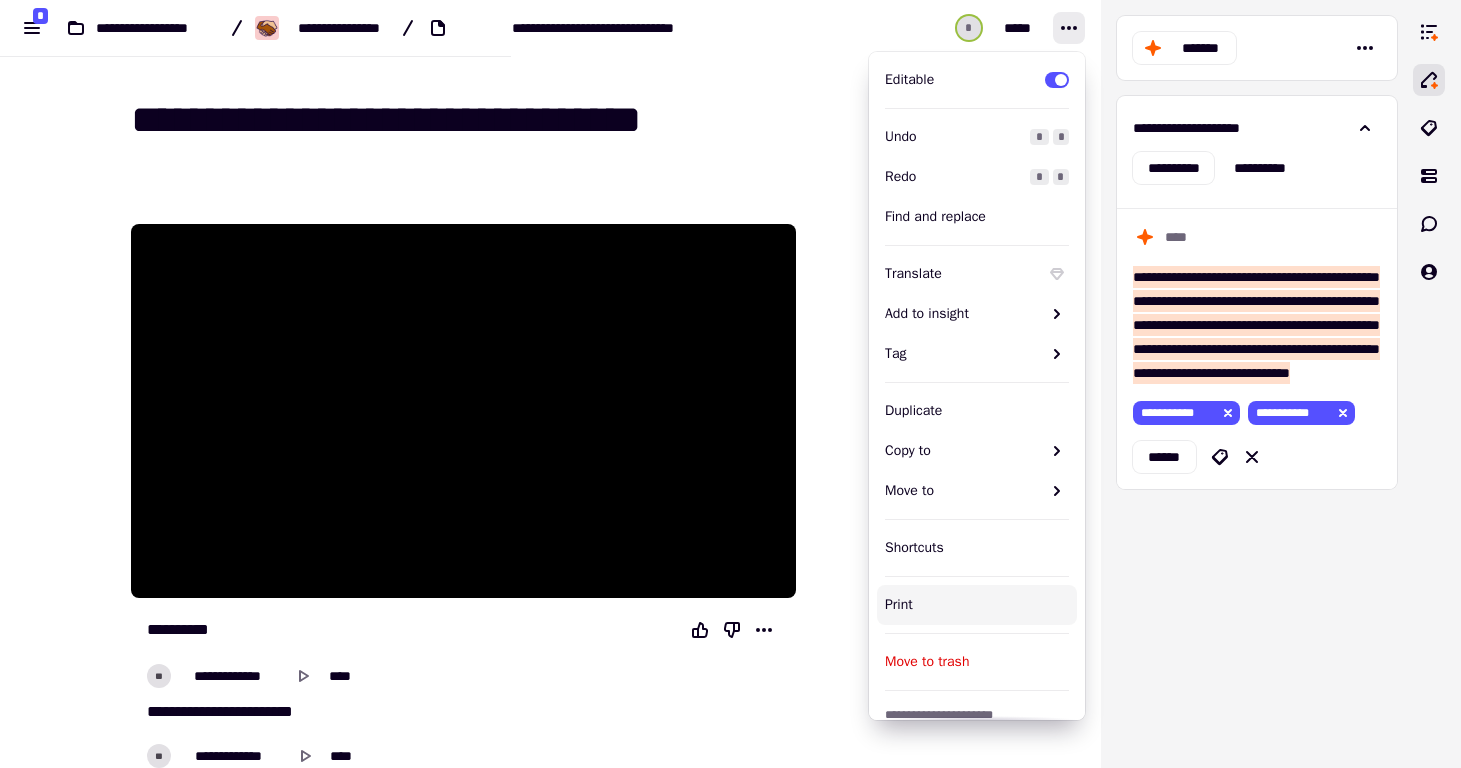 scroll, scrollTop: 67, scrollLeft: 0, axis: vertical 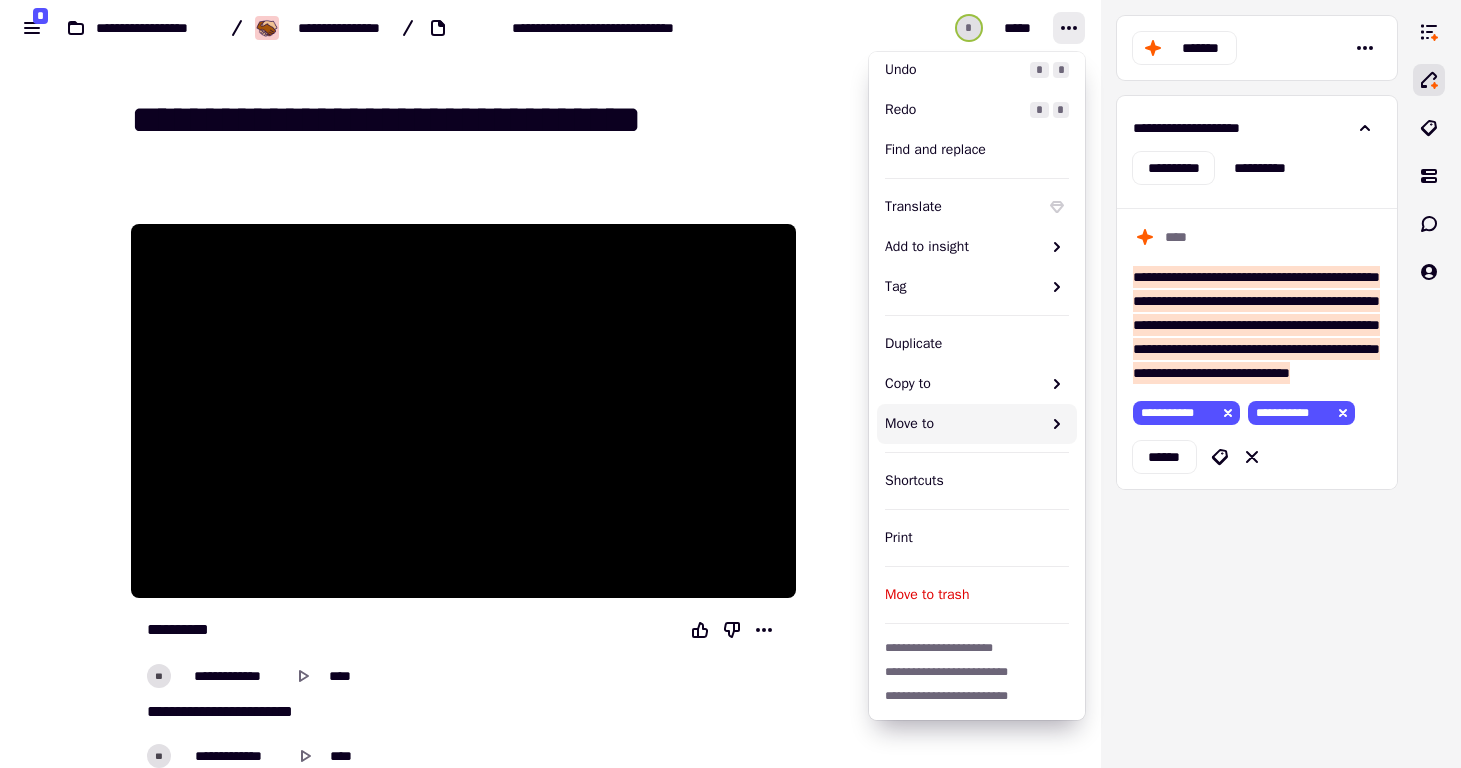 click at bounding box center (897, 972) 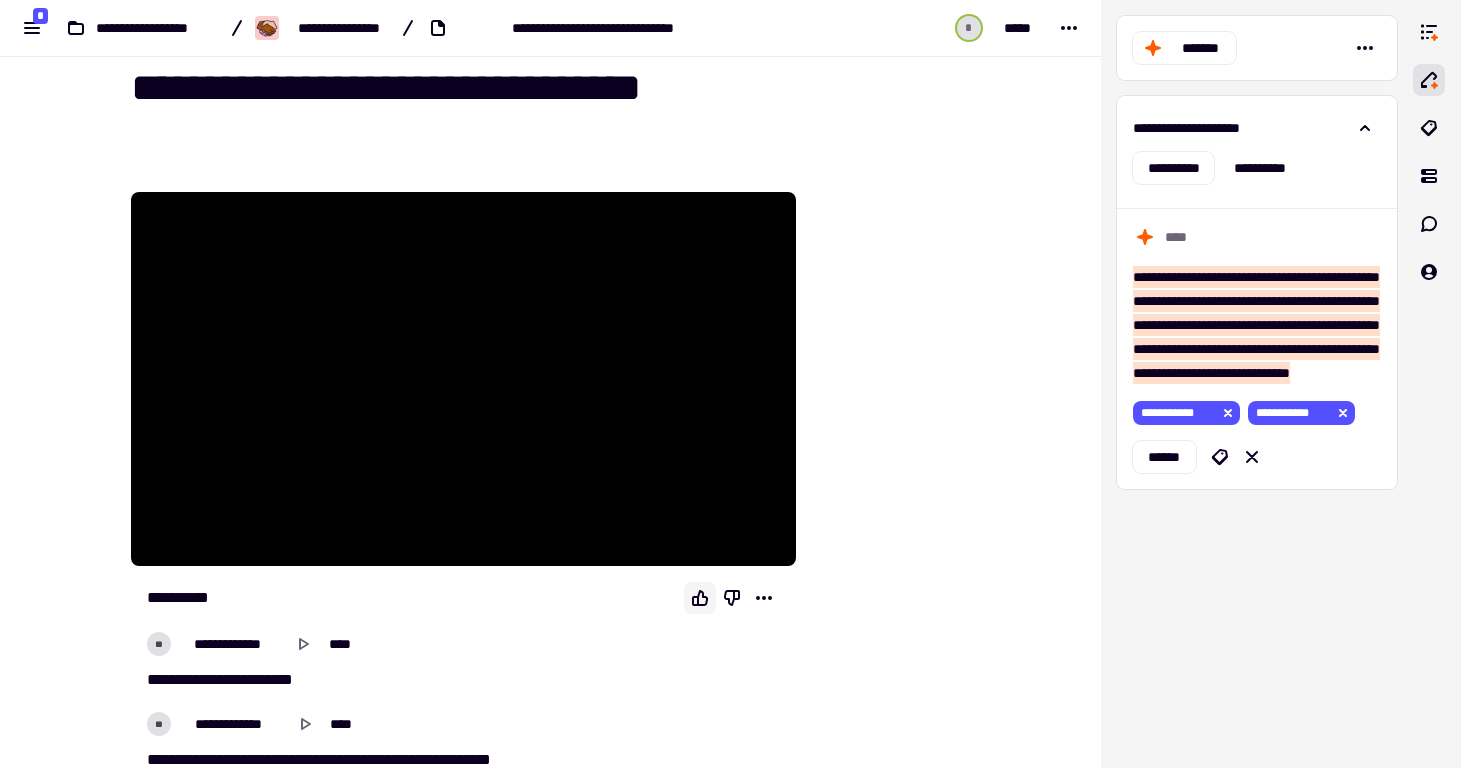 scroll, scrollTop: 53, scrollLeft: 0, axis: vertical 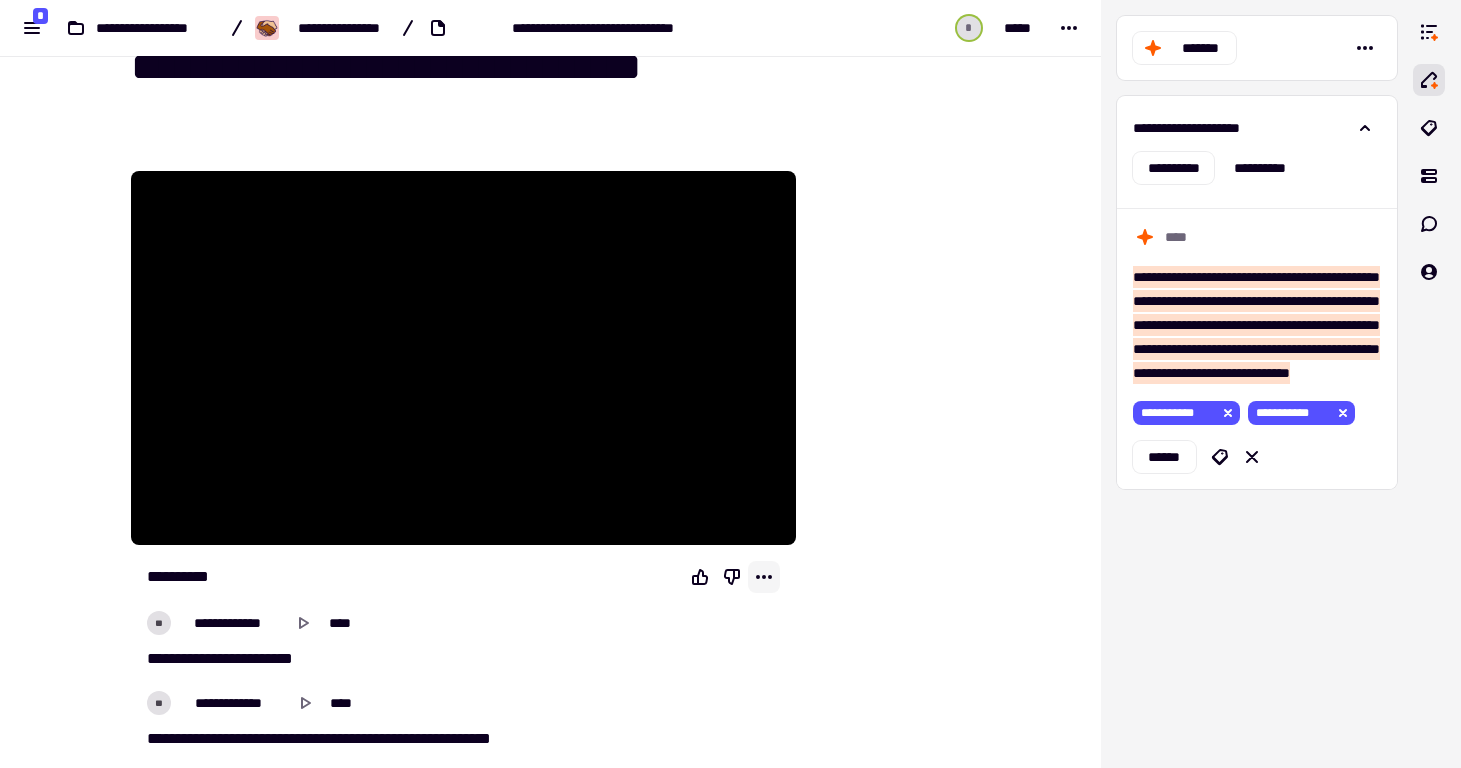 click 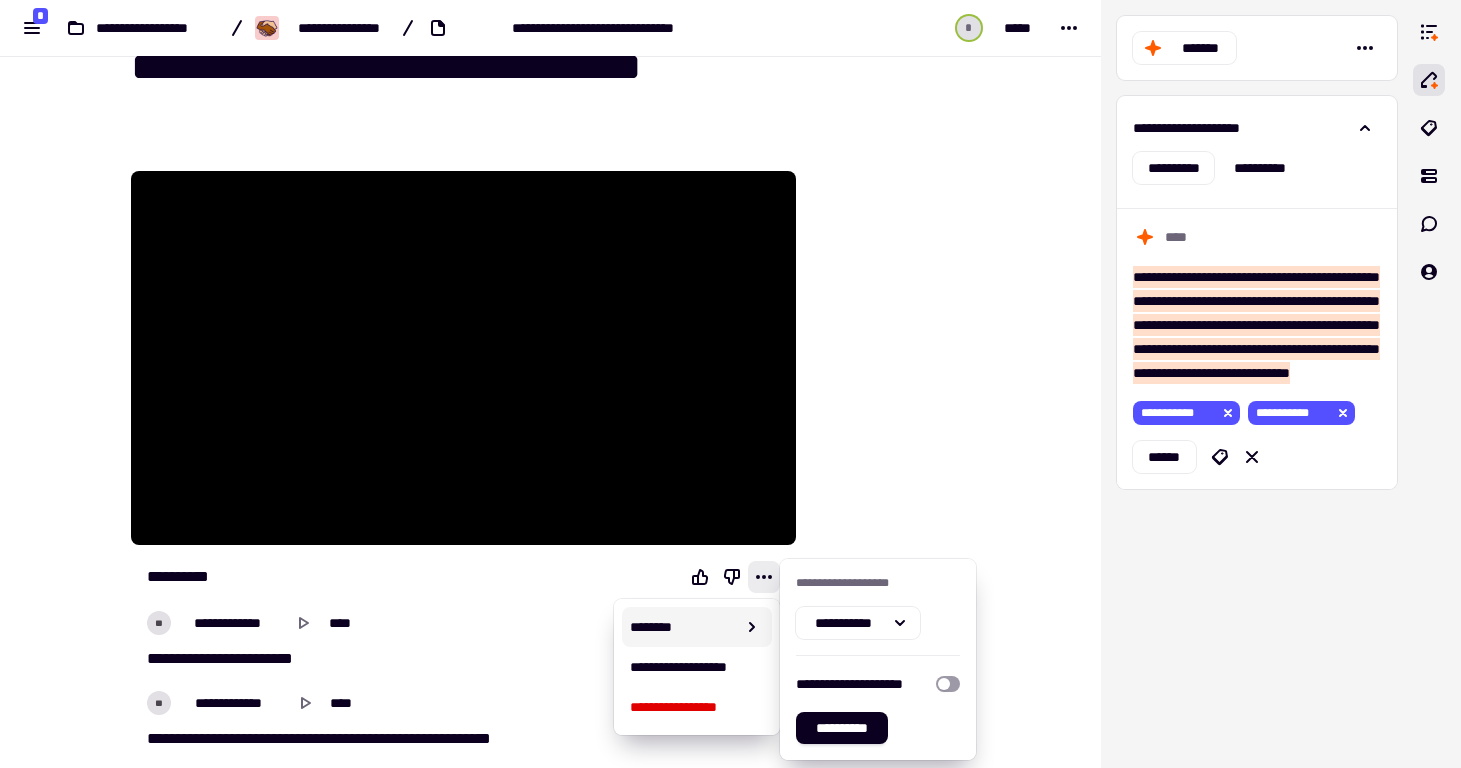 click at bounding box center (897, 919) 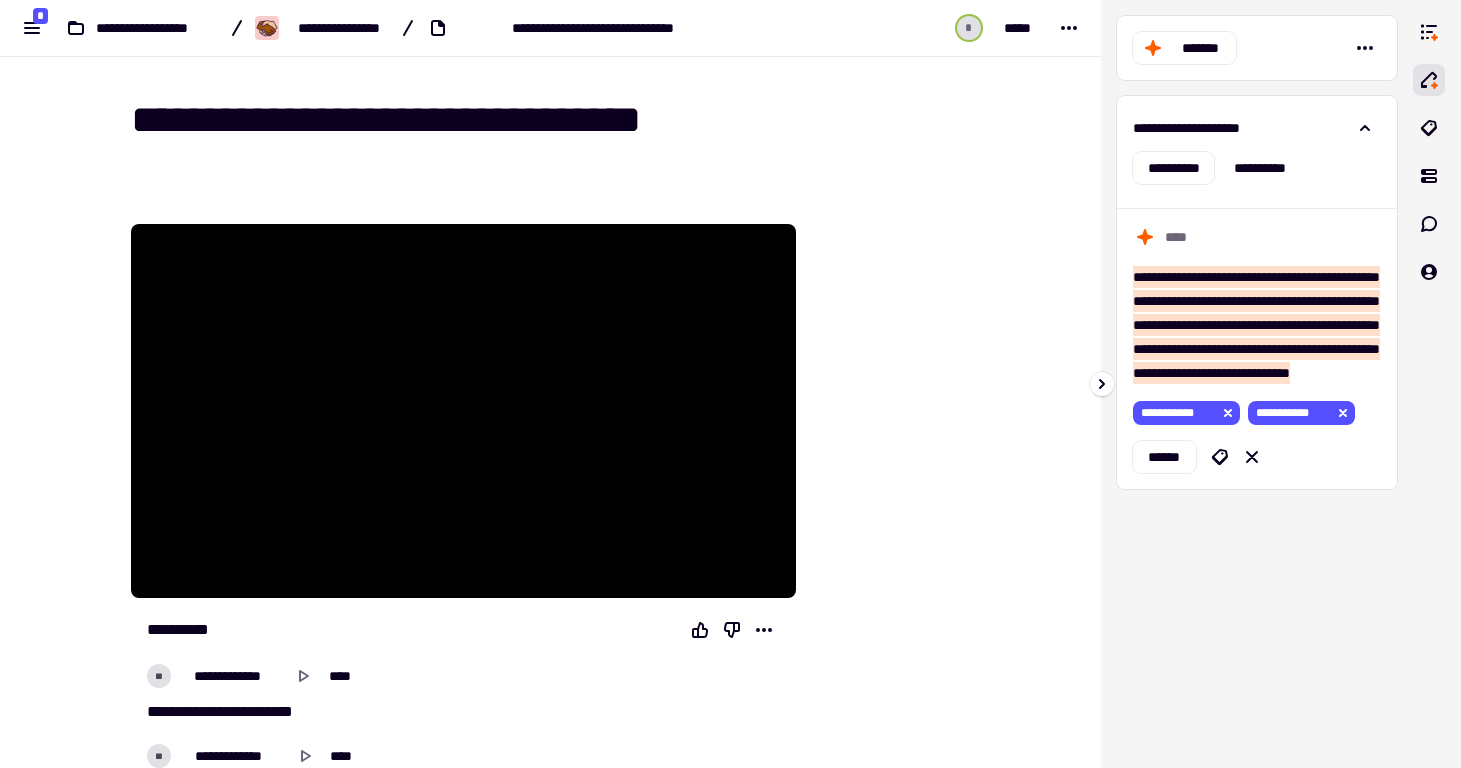 scroll, scrollTop: 0, scrollLeft: 0, axis: both 